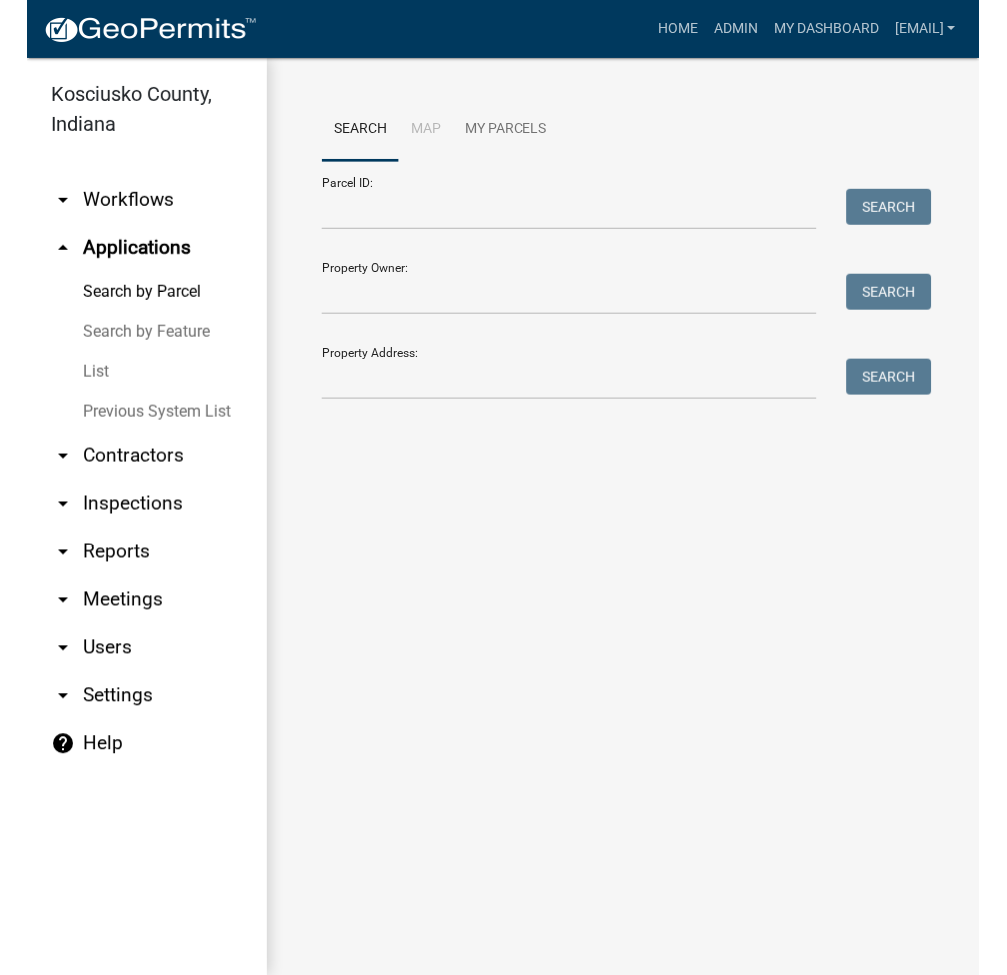 scroll, scrollTop: 0, scrollLeft: 0, axis: both 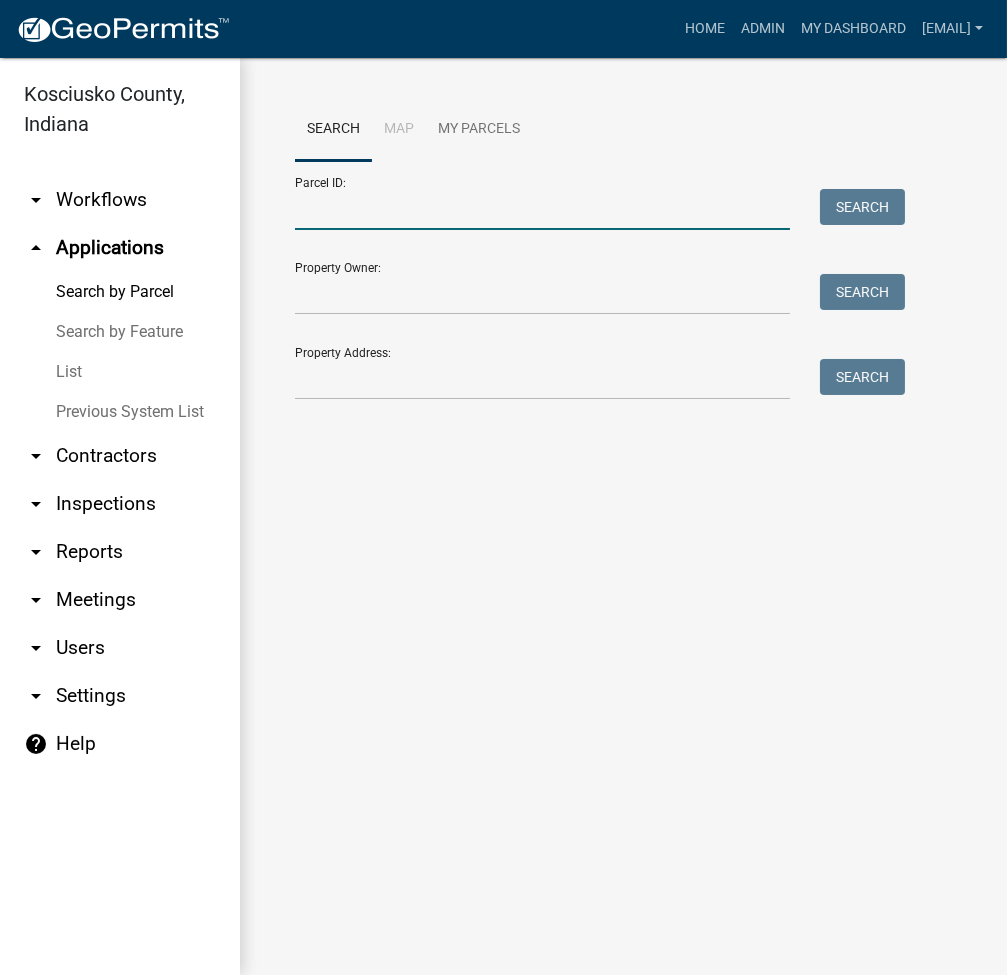 click on "Parcel ID:" at bounding box center (542, 209) 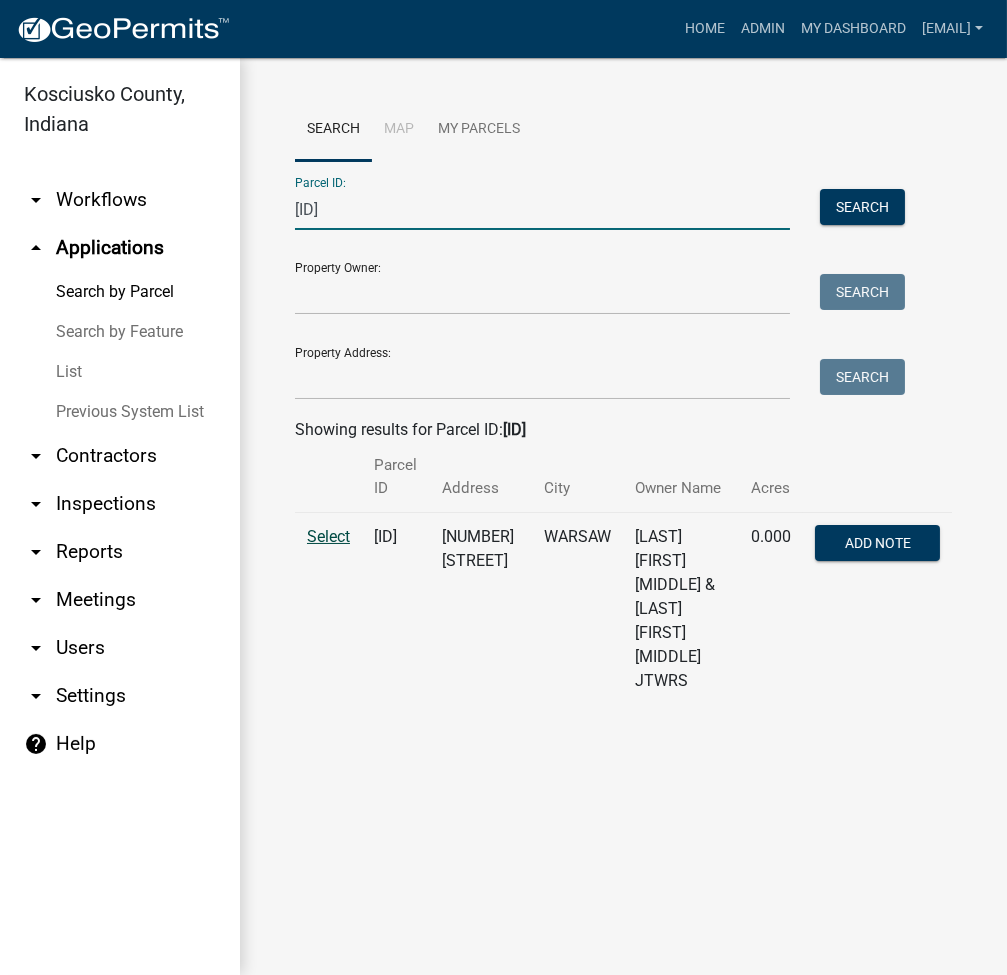 click on "Select" at bounding box center [328, 536] 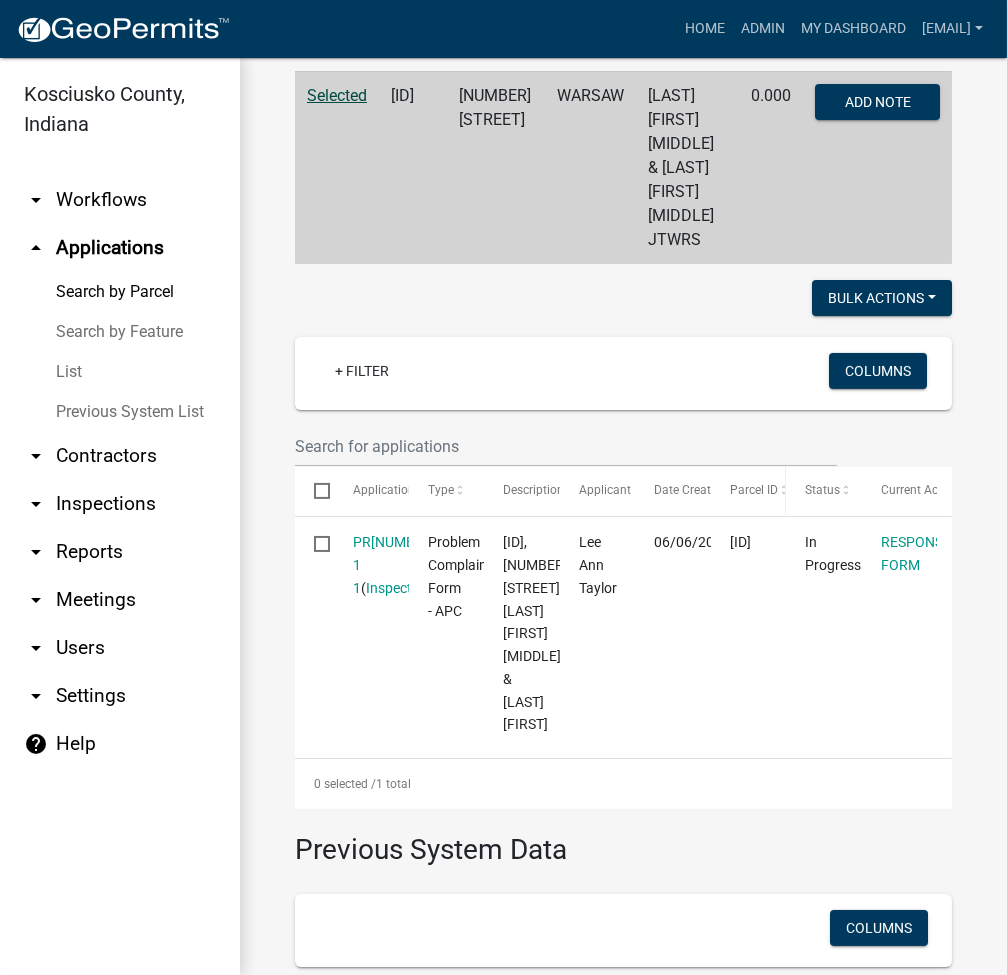 scroll, scrollTop: 312, scrollLeft: 0, axis: vertical 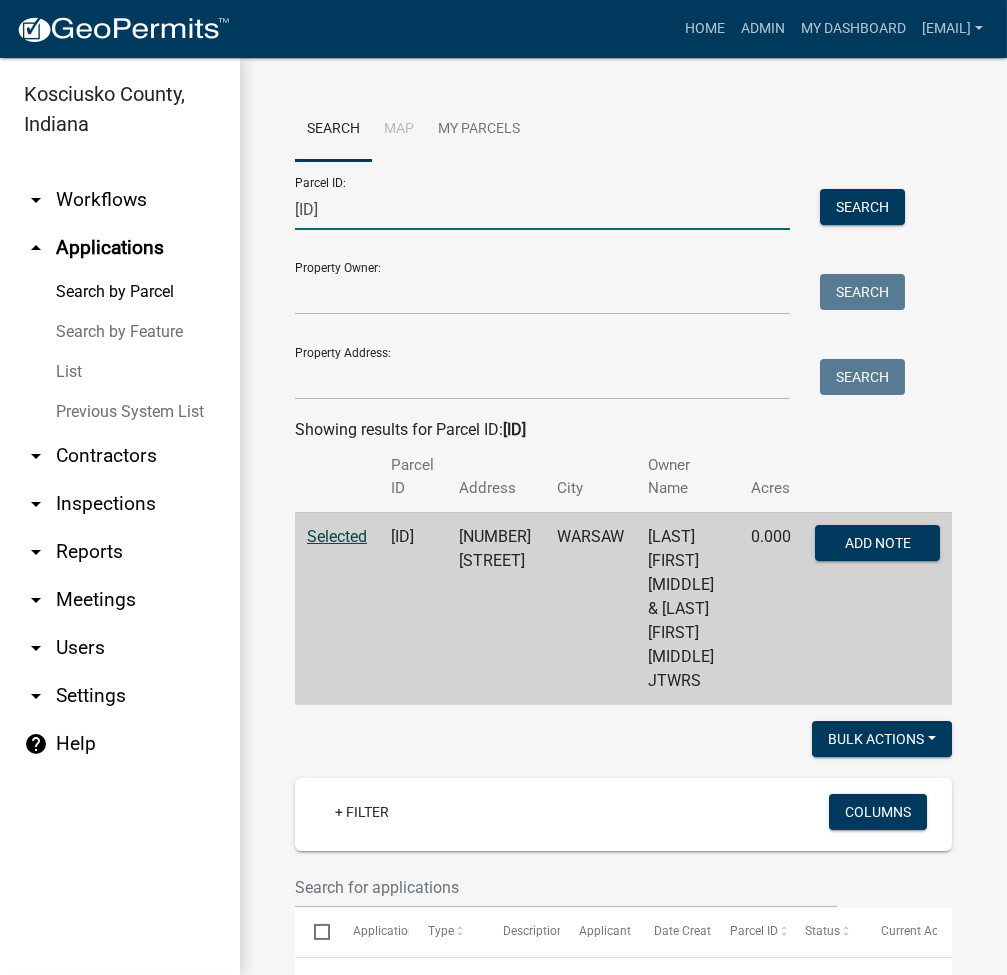 click on "[ID]" at bounding box center (542, 209) 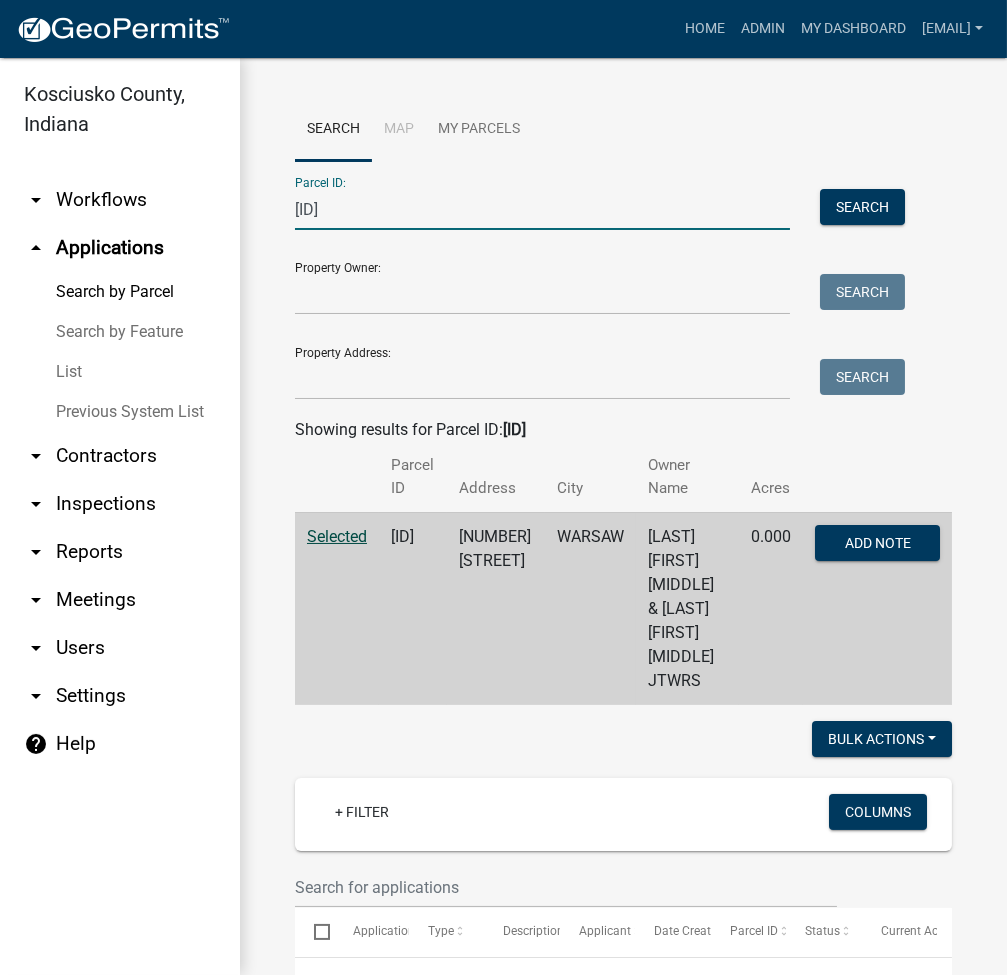 click on "[ID]" at bounding box center (542, 209) 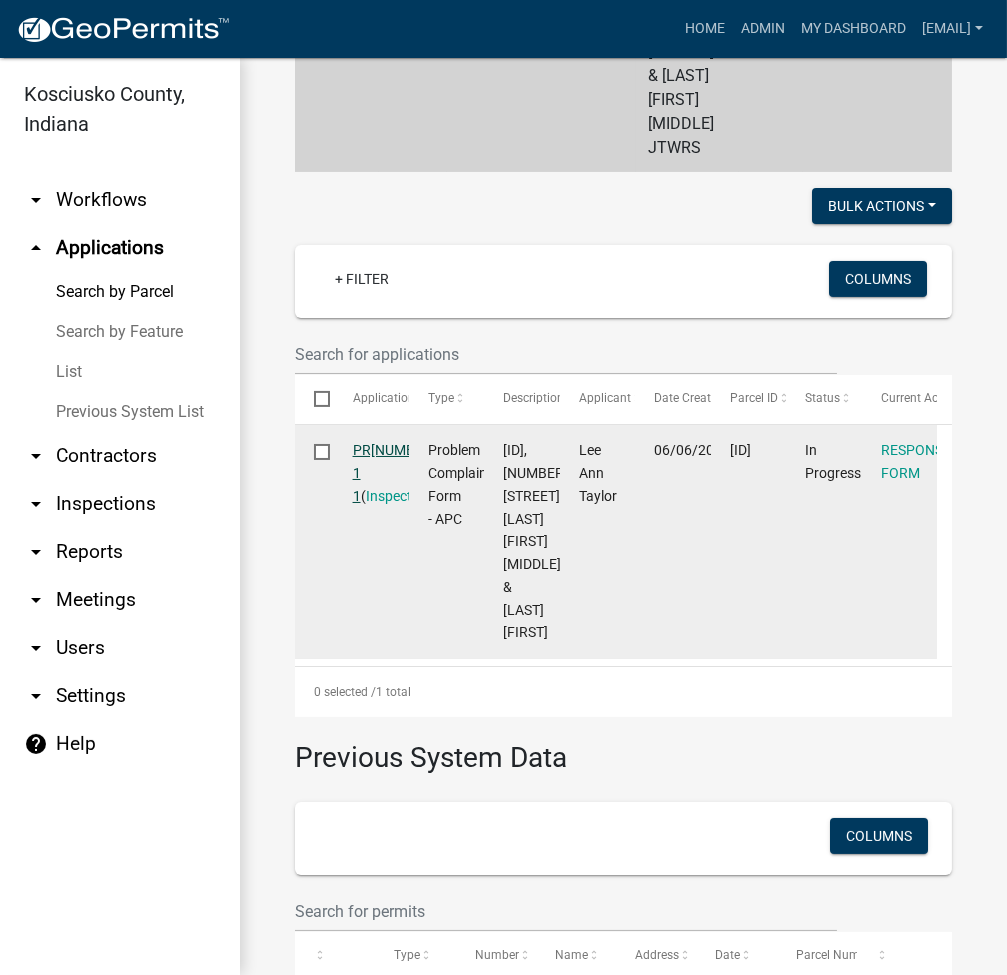 click on "PR[NUMBER] 1 1" 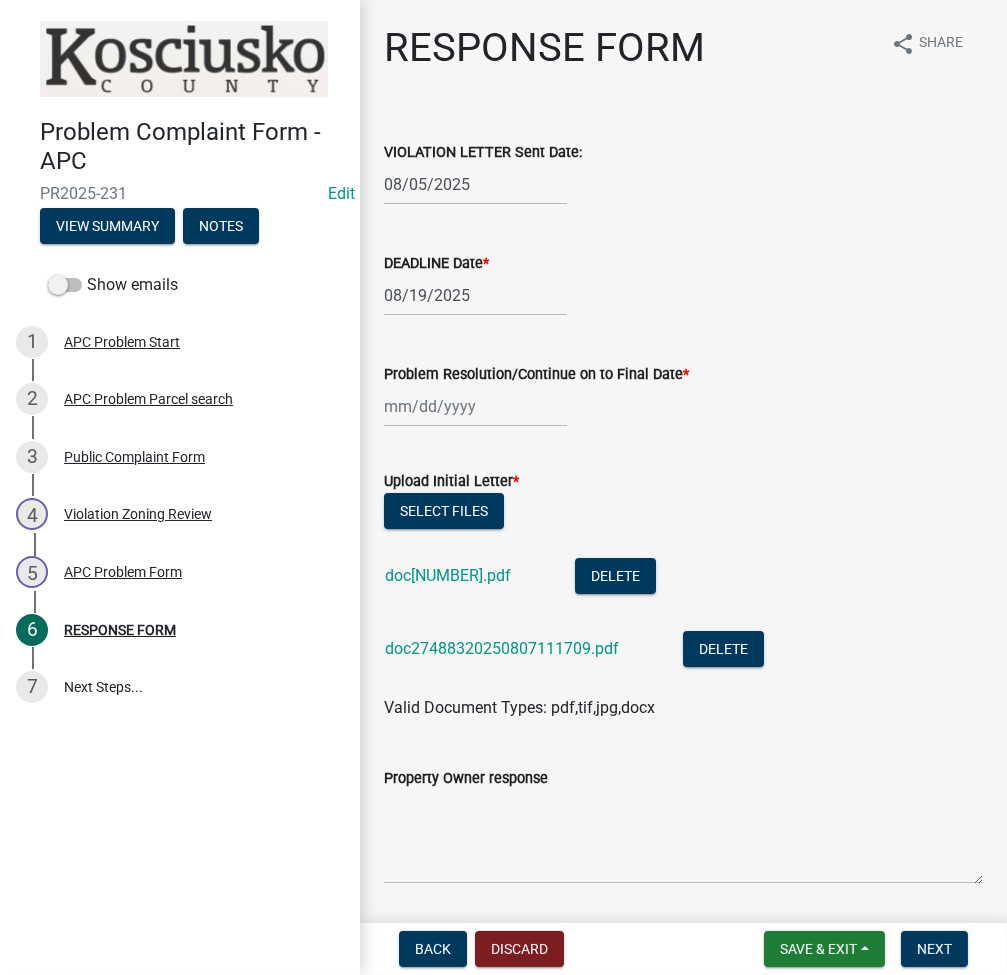 scroll, scrollTop: 634, scrollLeft: 0, axis: vertical 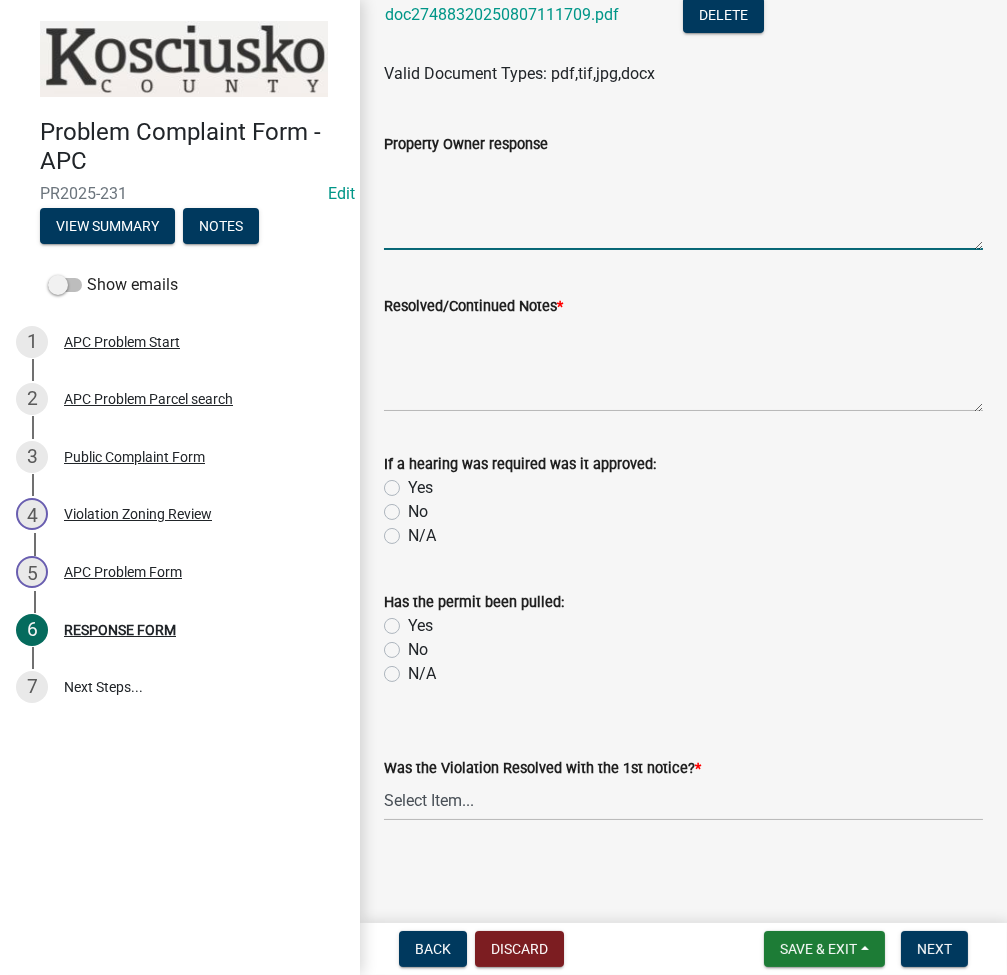 click on "Property Owner response" at bounding box center (683, 203) 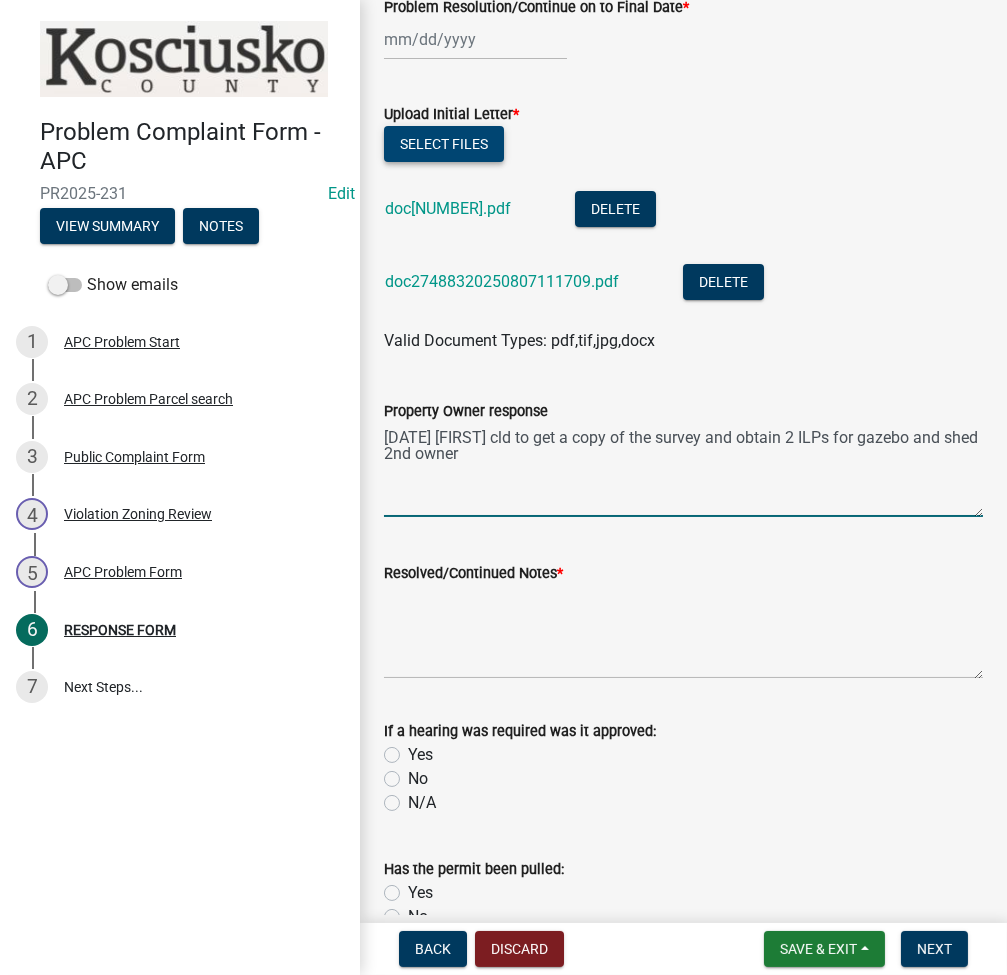 scroll, scrollTop: 0, scrollLeft: 0, axis: both 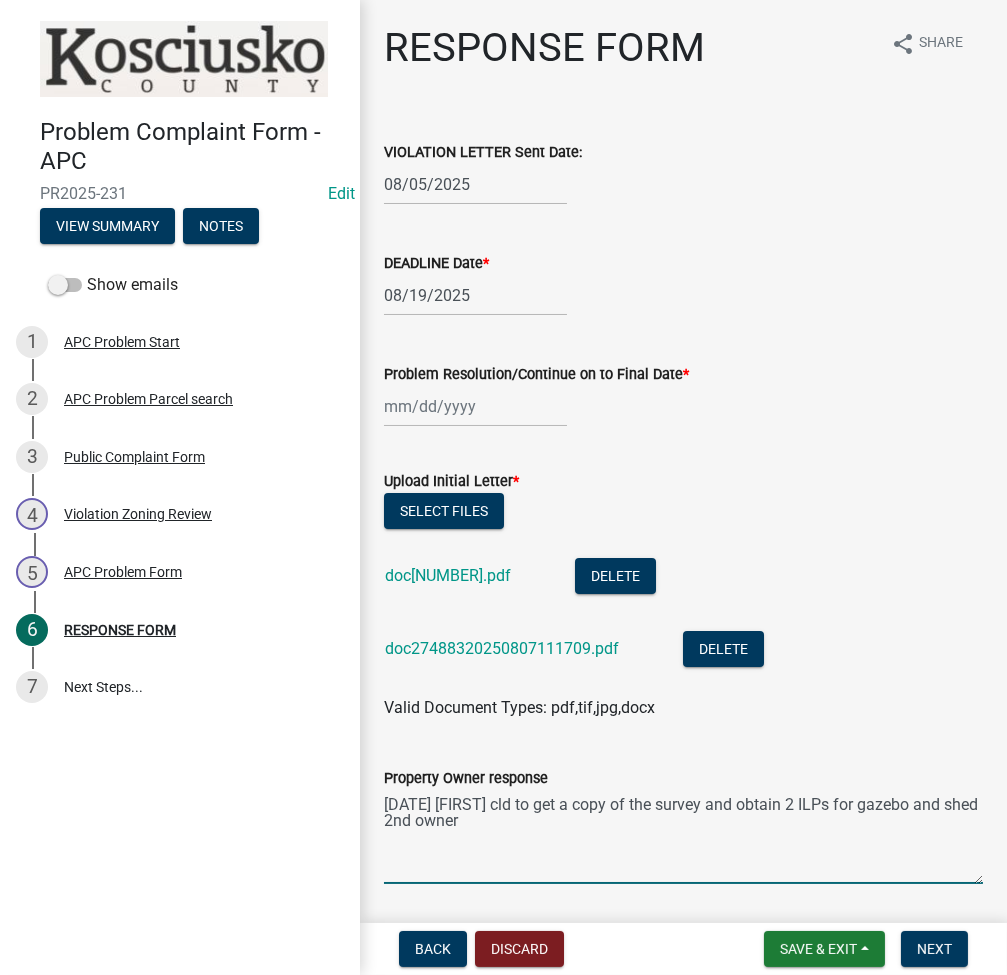 type on "[DATE] [FIRST] cld to get a copy of the survey and obtain 2 ILPs for gazebo and shed 2nd owner" 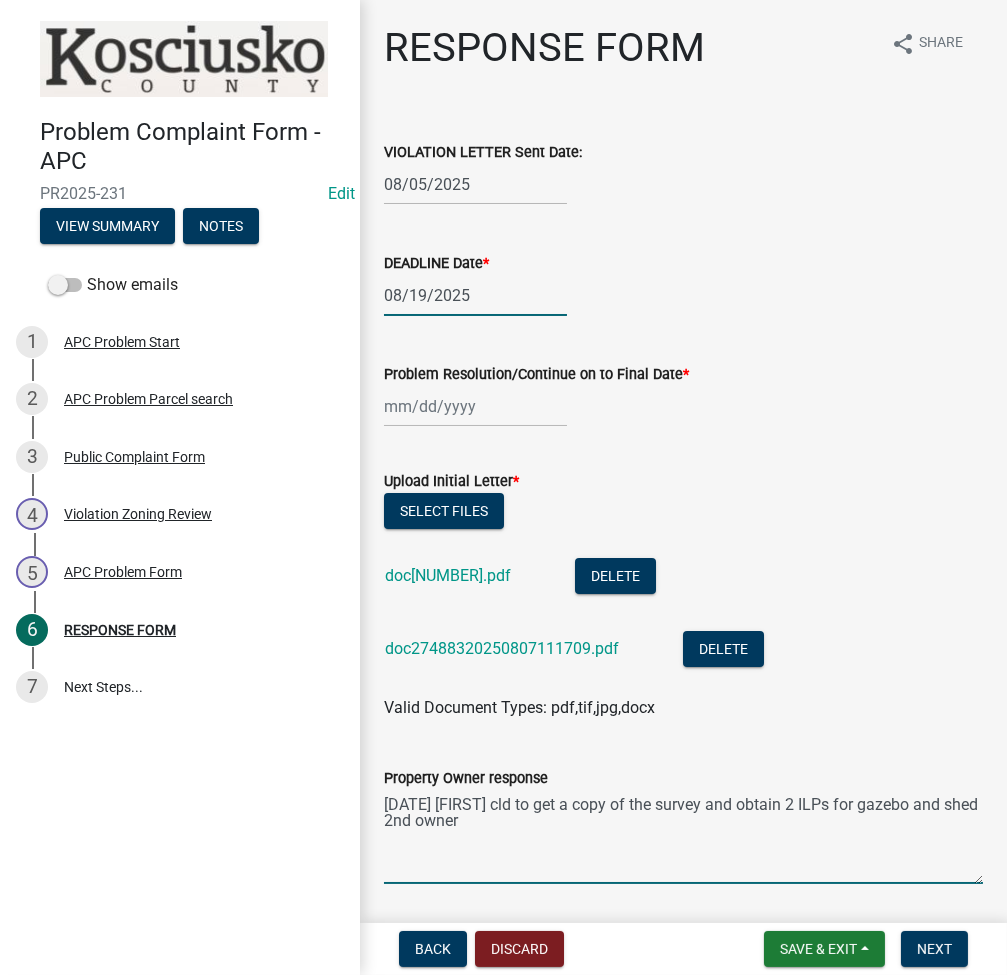 click on "08/19/2025" 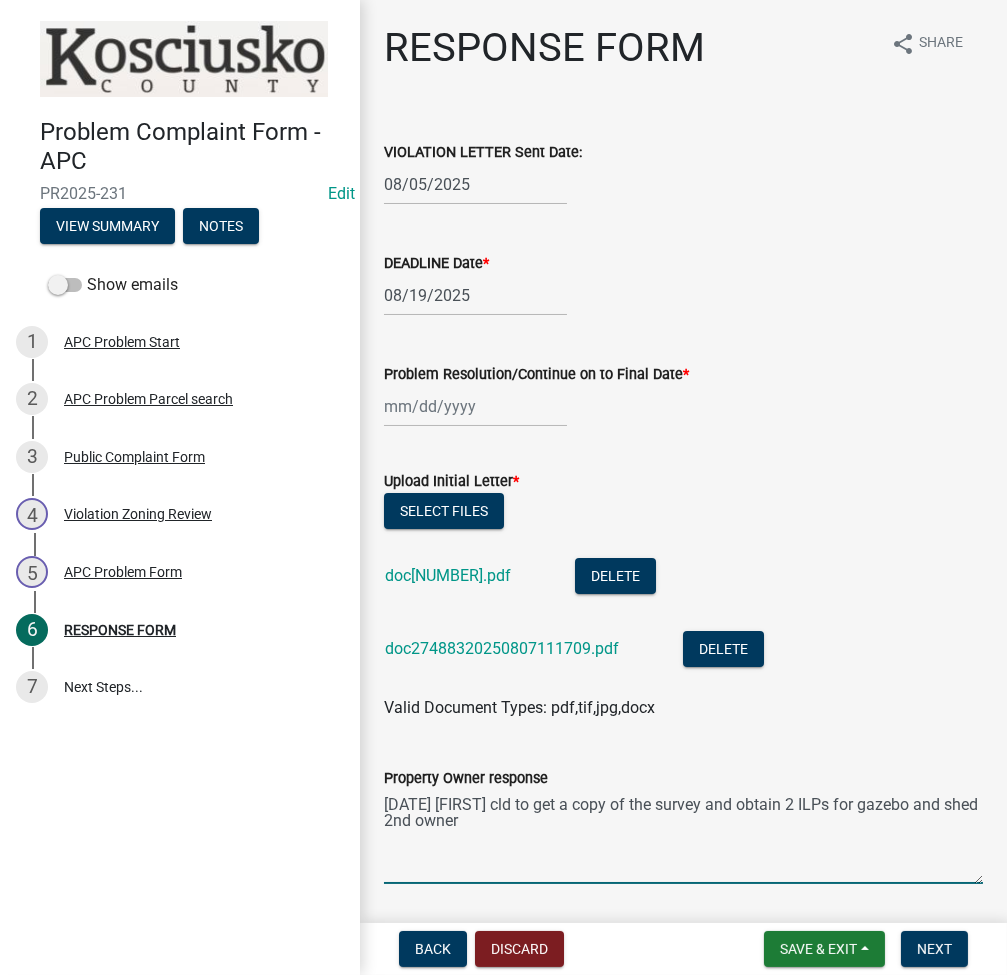select on "8" 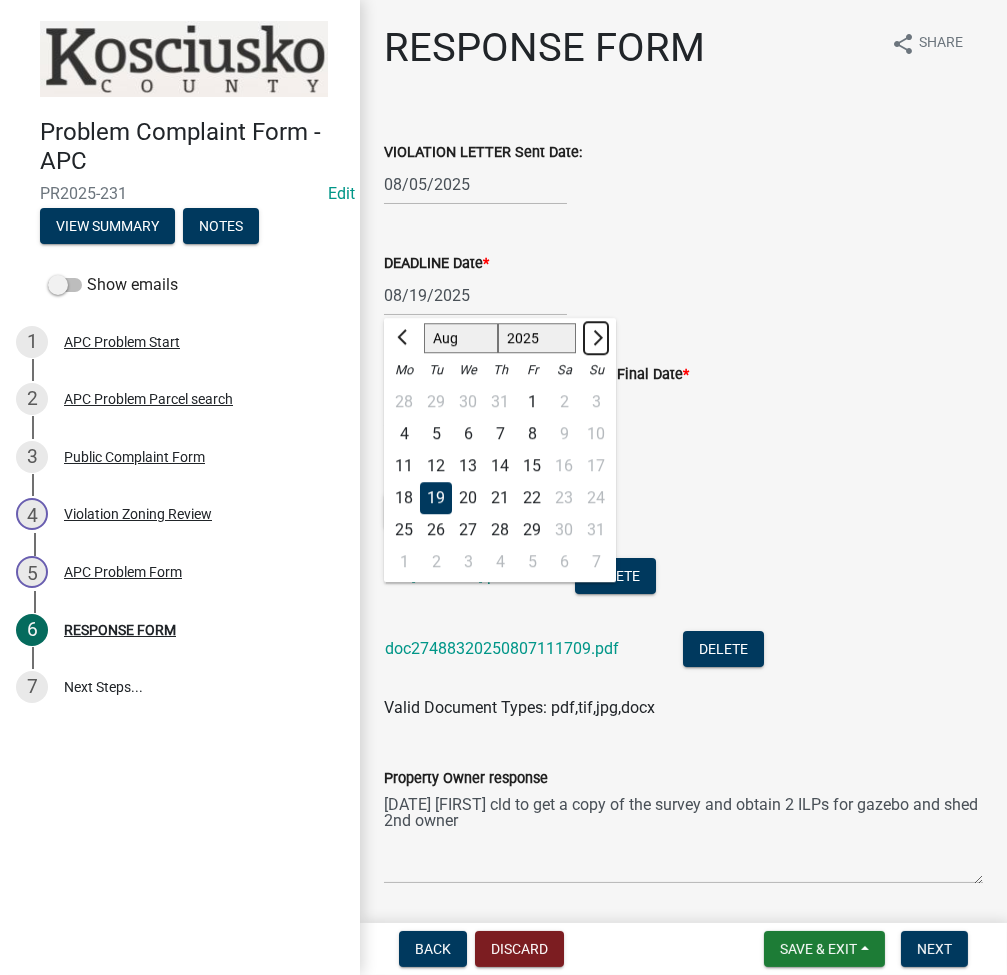 click 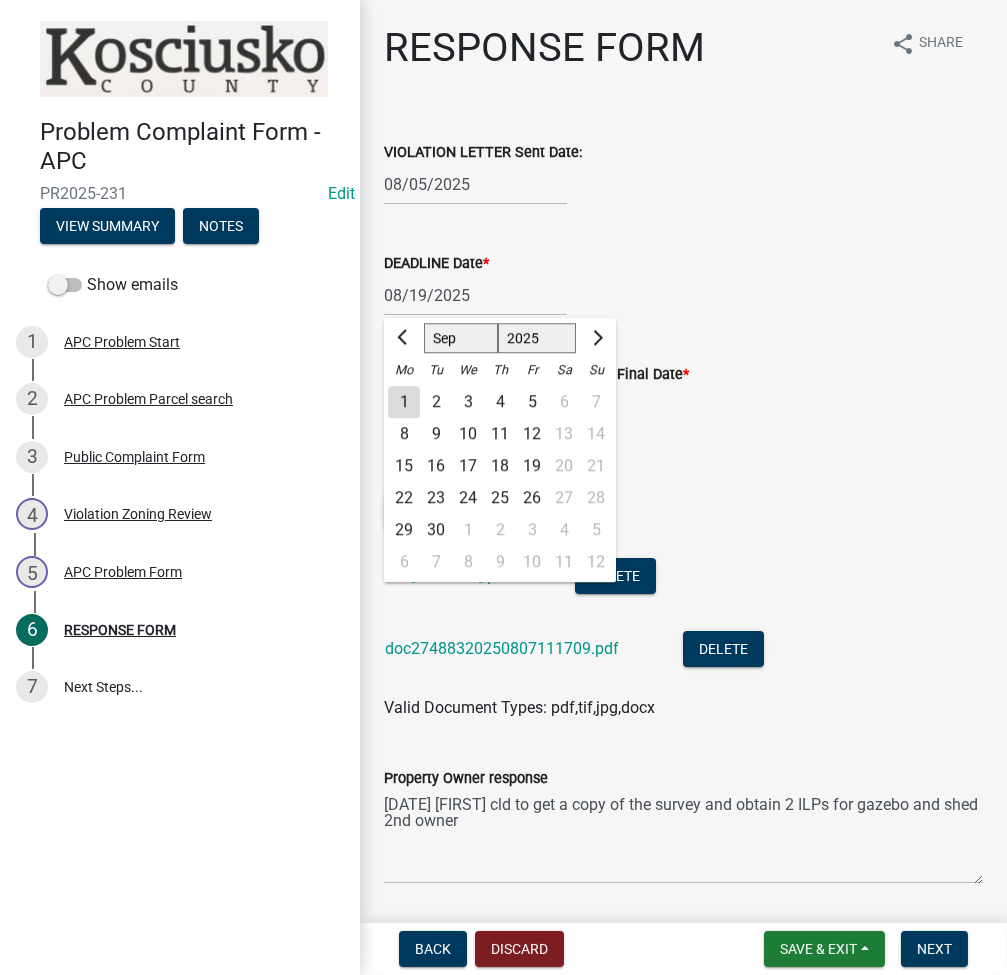 click on "8" 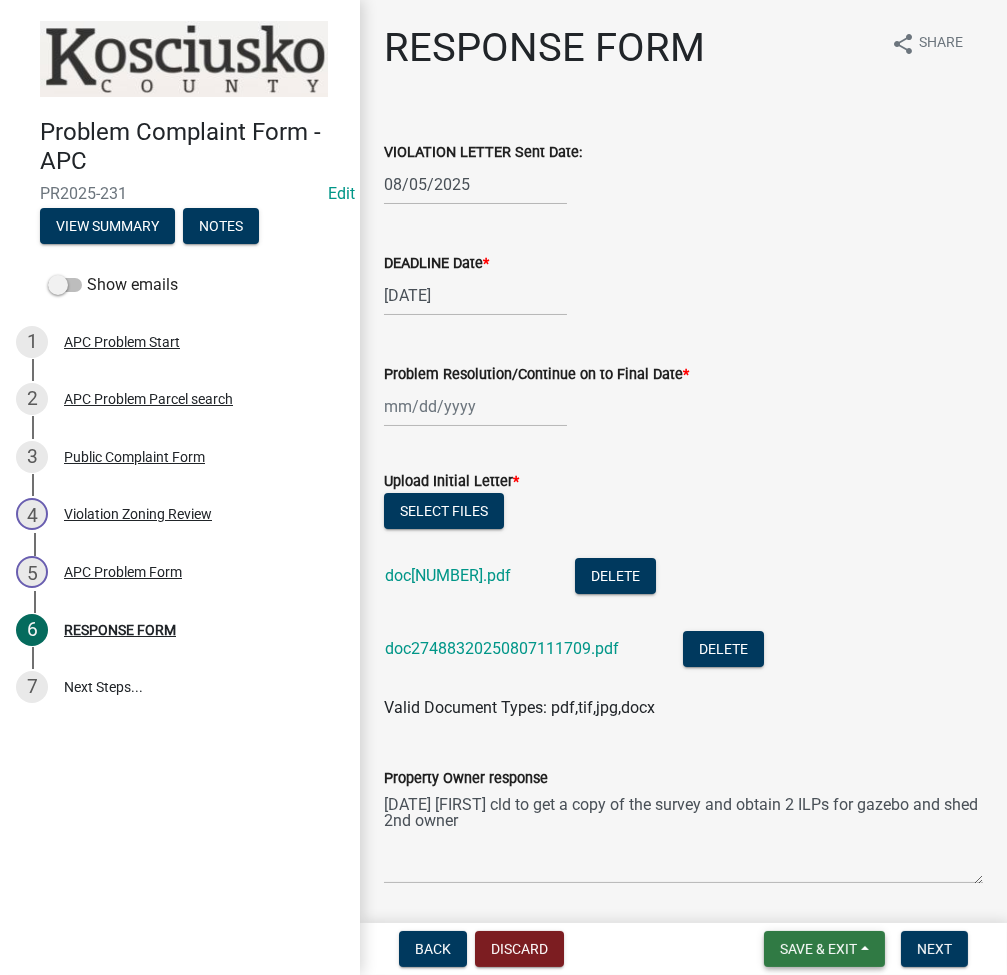 click on "Save & Exit" at bounding box center (824, 949) 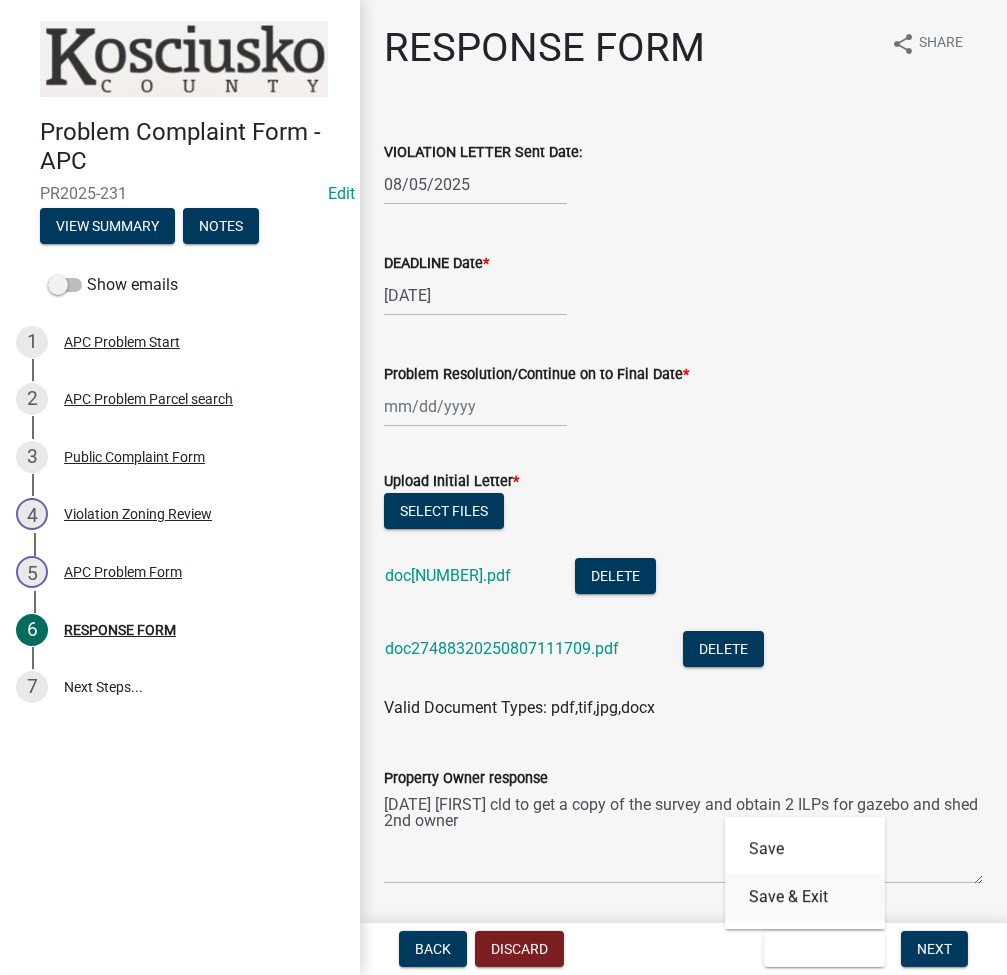click on "Save & Exit" at bounding box center (805, 897) 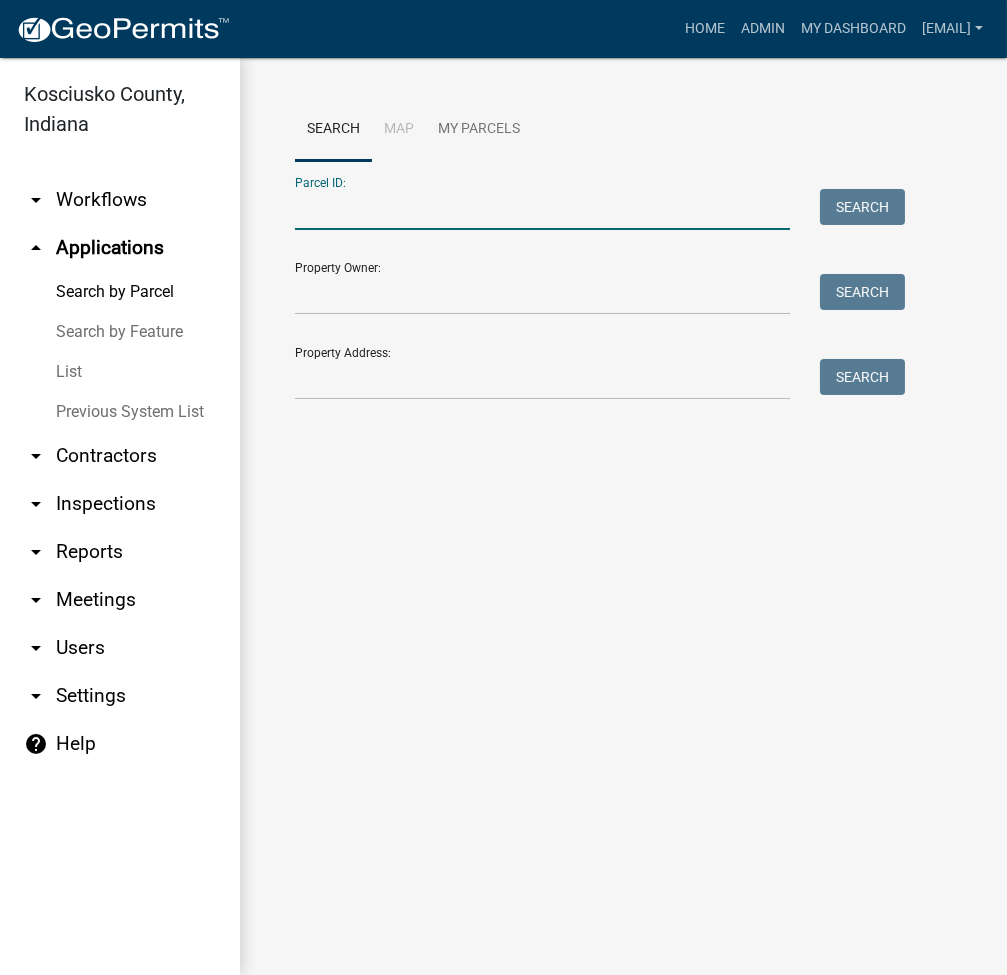 click on "Parcel ID:" at bounding box center (542, 209) 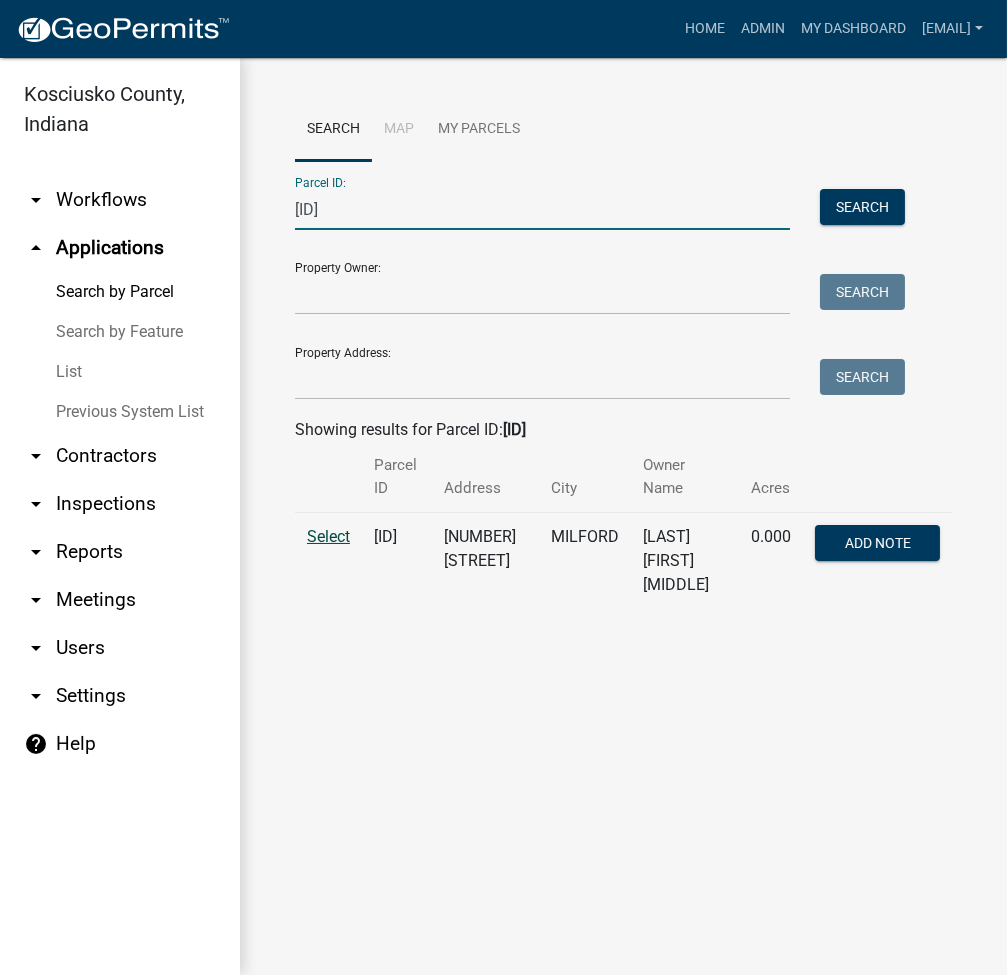 type on "[ID]" 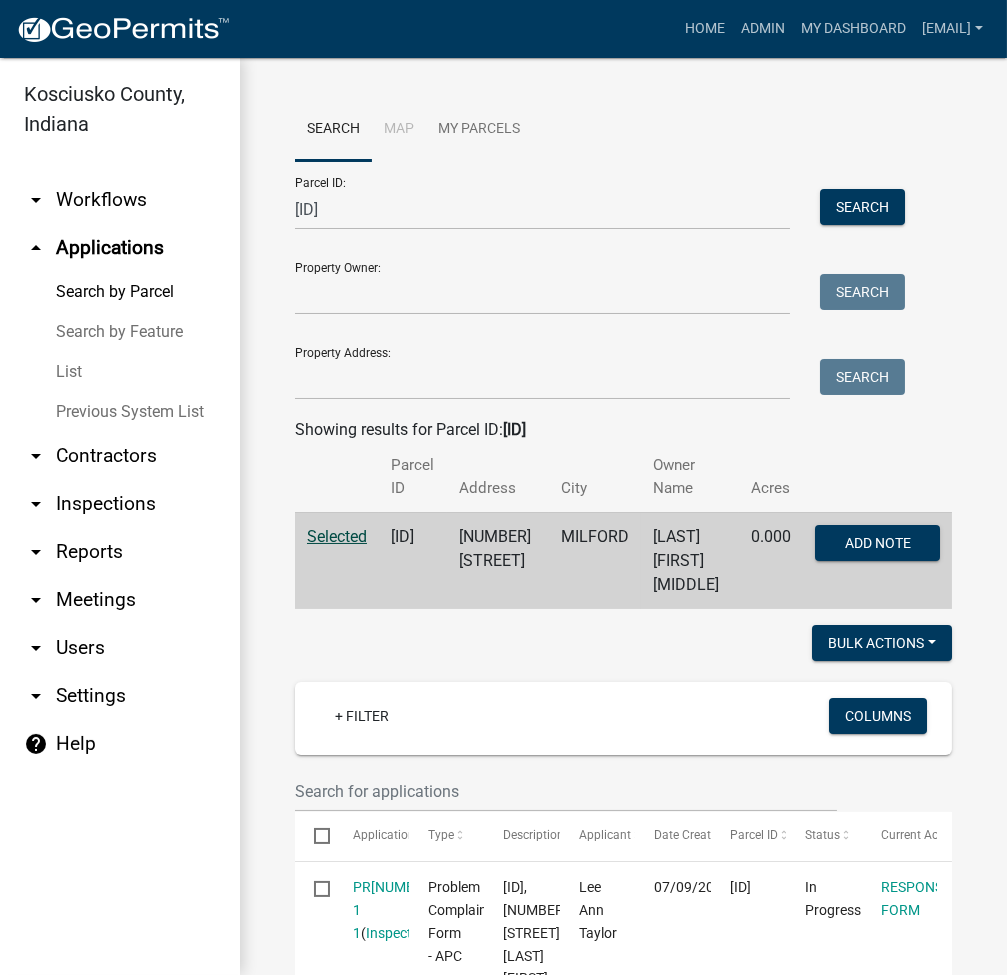 scroll, scrollTop: 533, scrollLeft: 0, axis: vertical 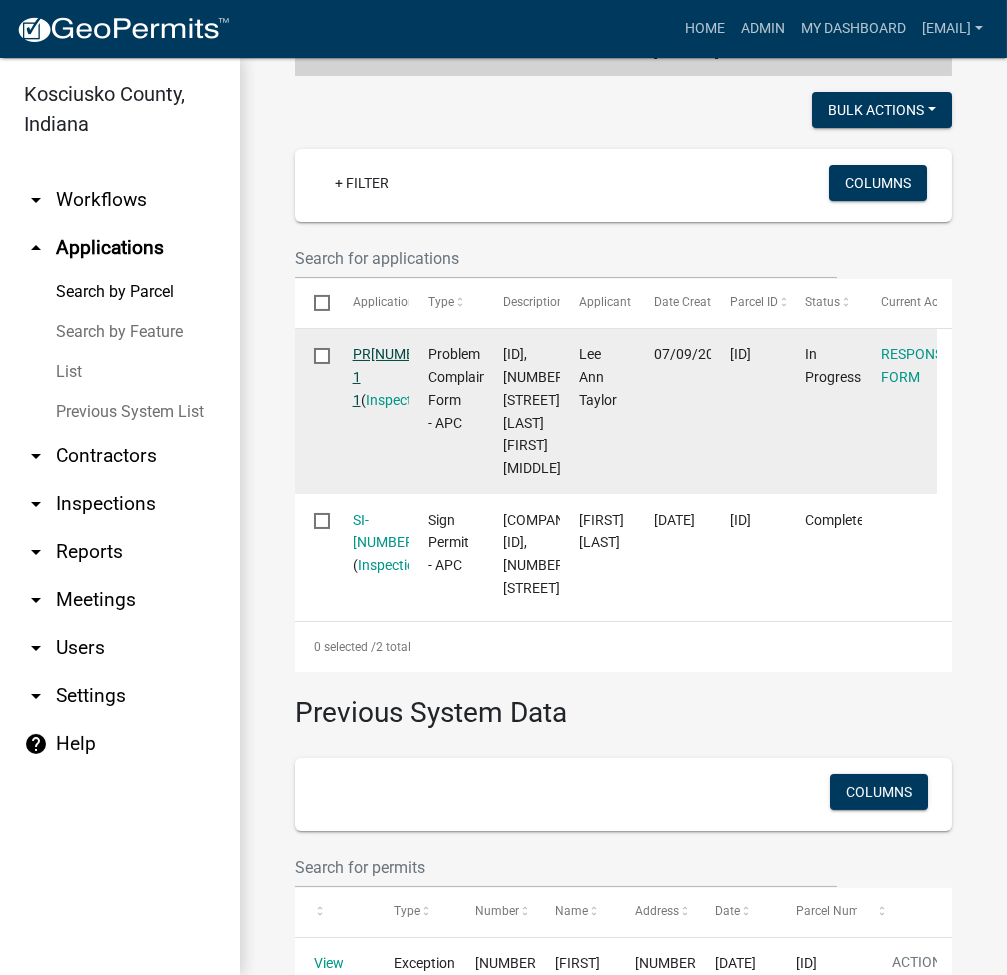 click on "PR[NUMBER] 1 1" 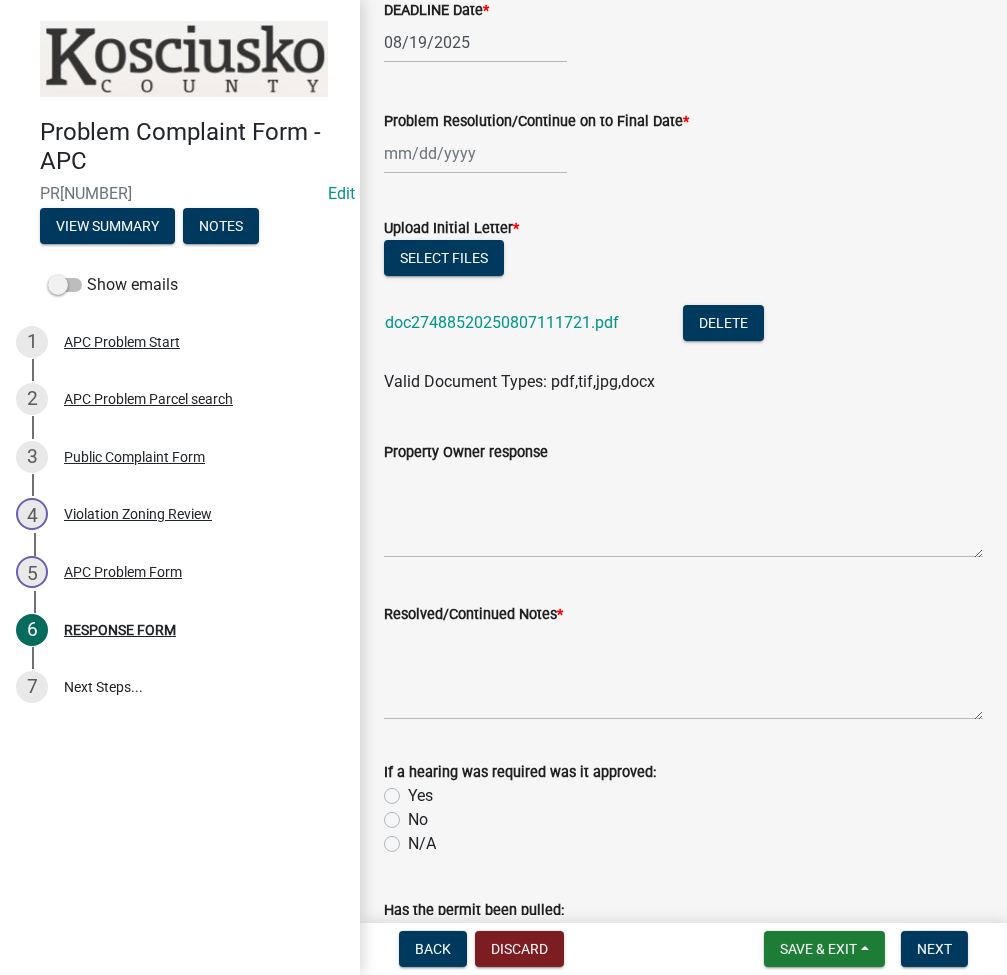 scroll, scrollTop: 266, scrollLeft: 0, axis: vertical 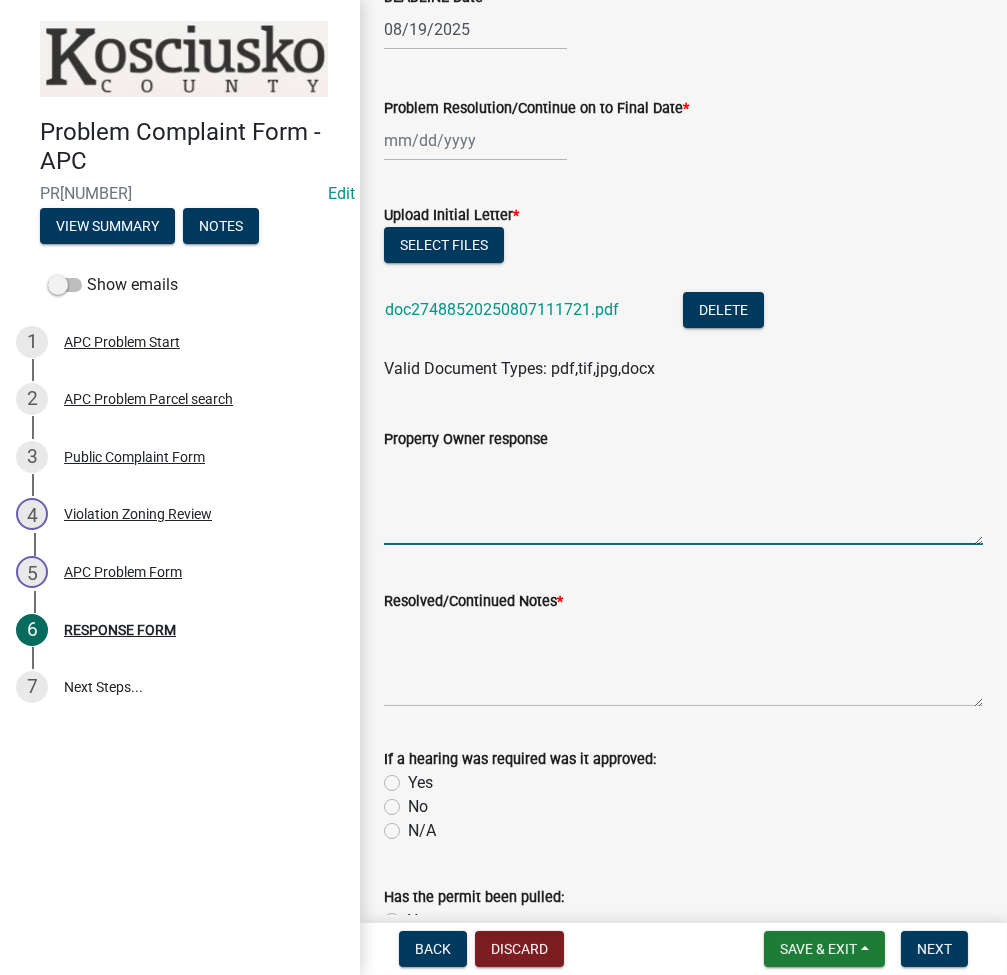 click on "Property Owner response" at bounding box center [683, 498] 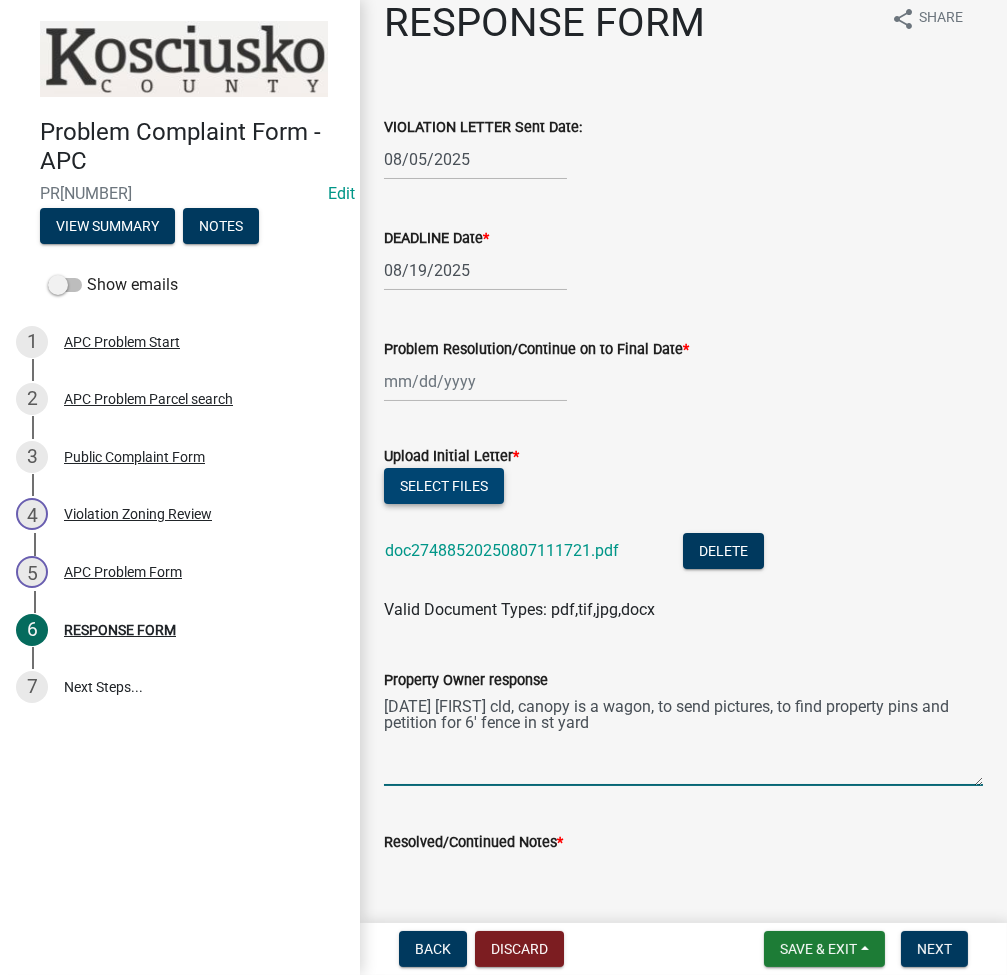 scroll, scrollTop: 0, scrollLeft: 0, axis: both 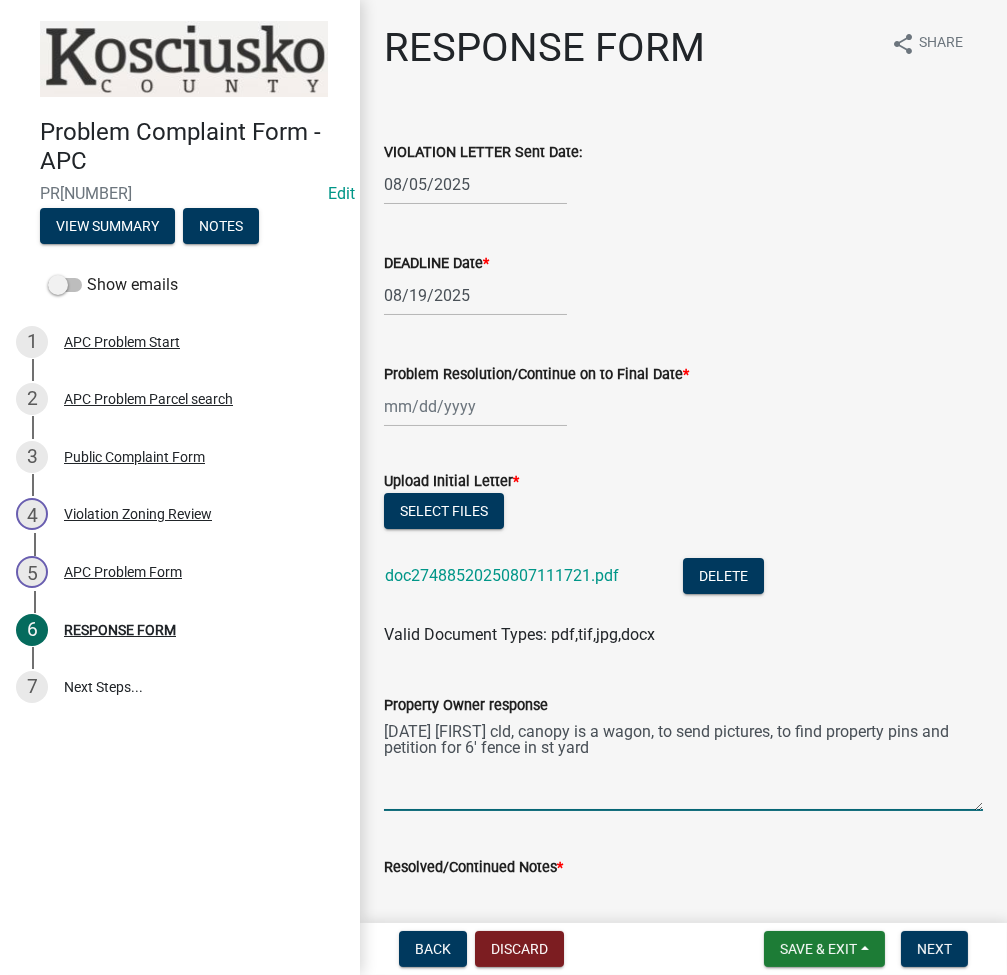 type on "[DATE] [FIRST] cld, canopy is a wagon, to send pictures, to find property pins and petition for 6' fence in st yard" 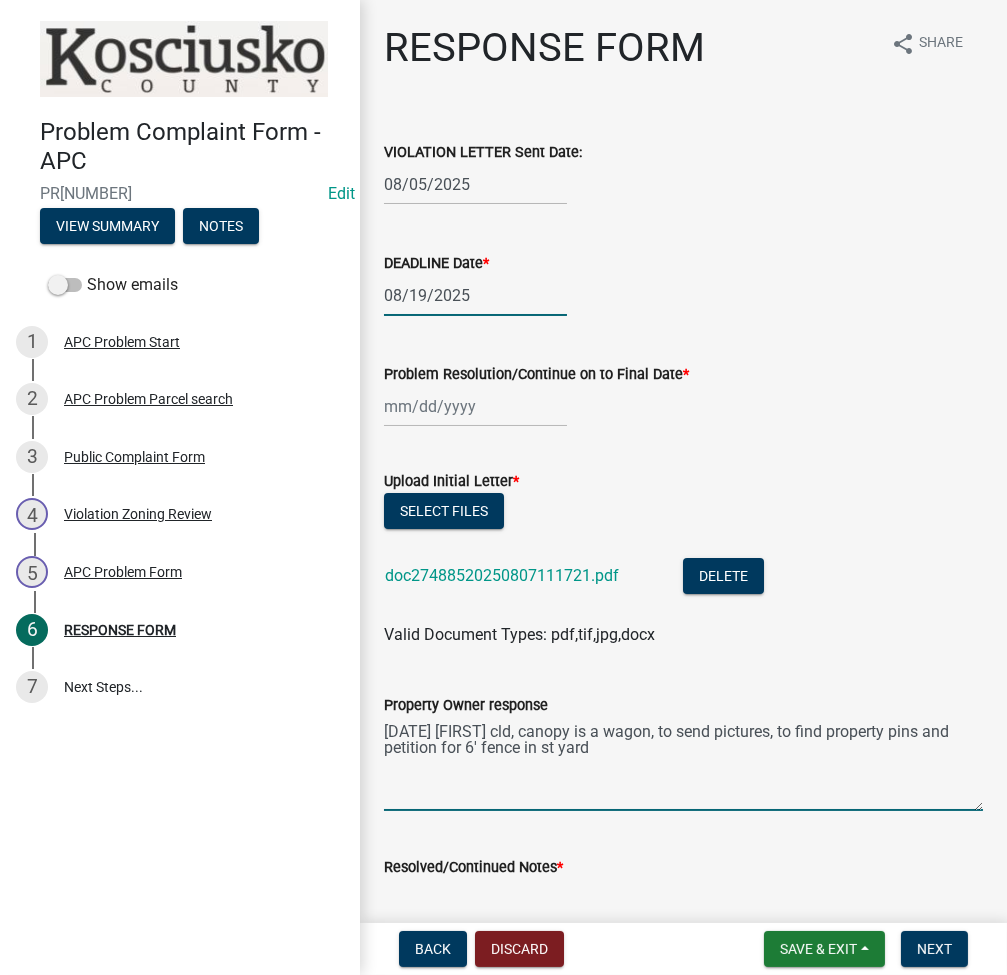 click on "08/19/2025" 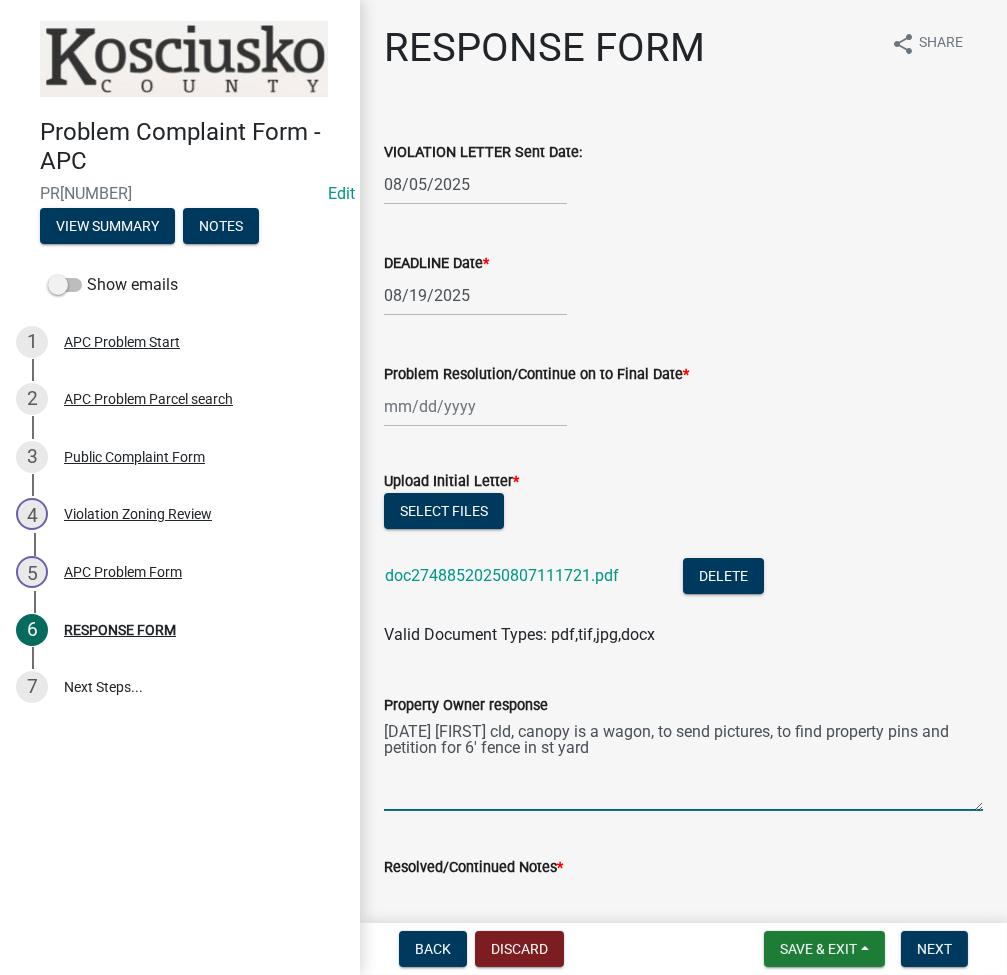 select on "8" 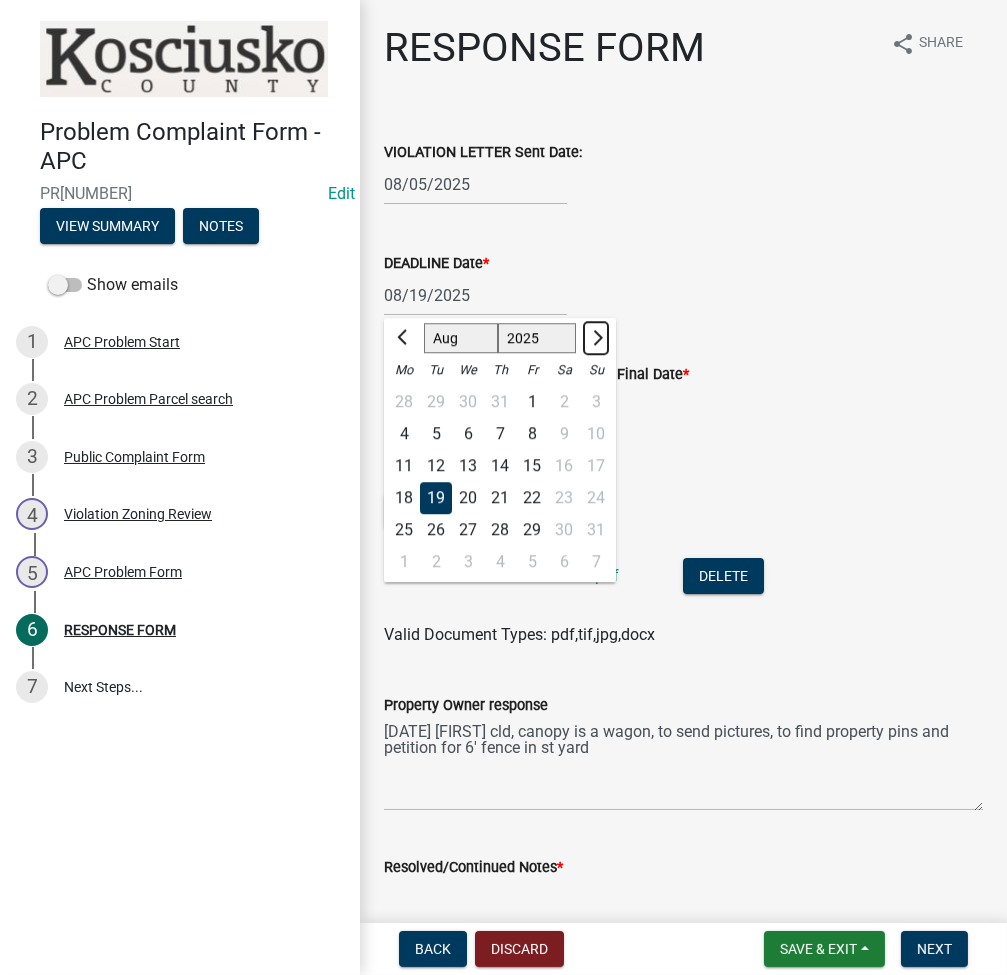 click 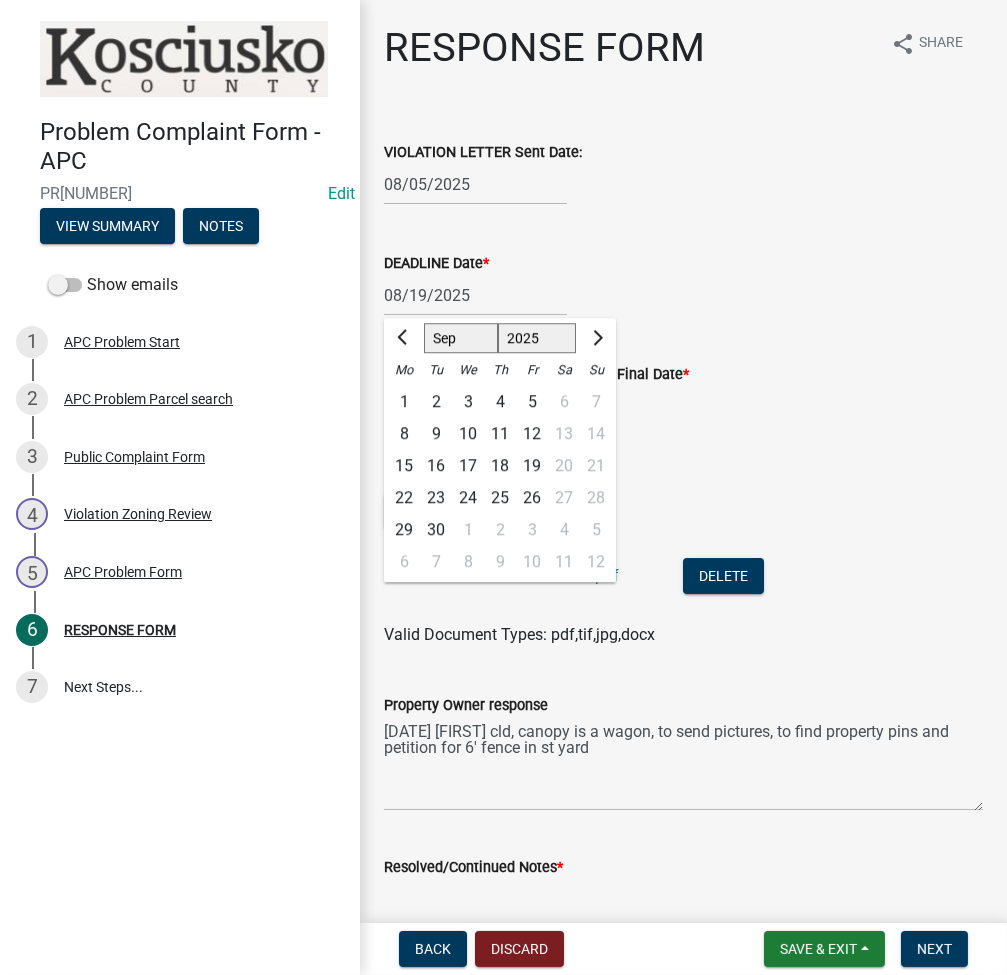 click on "30" 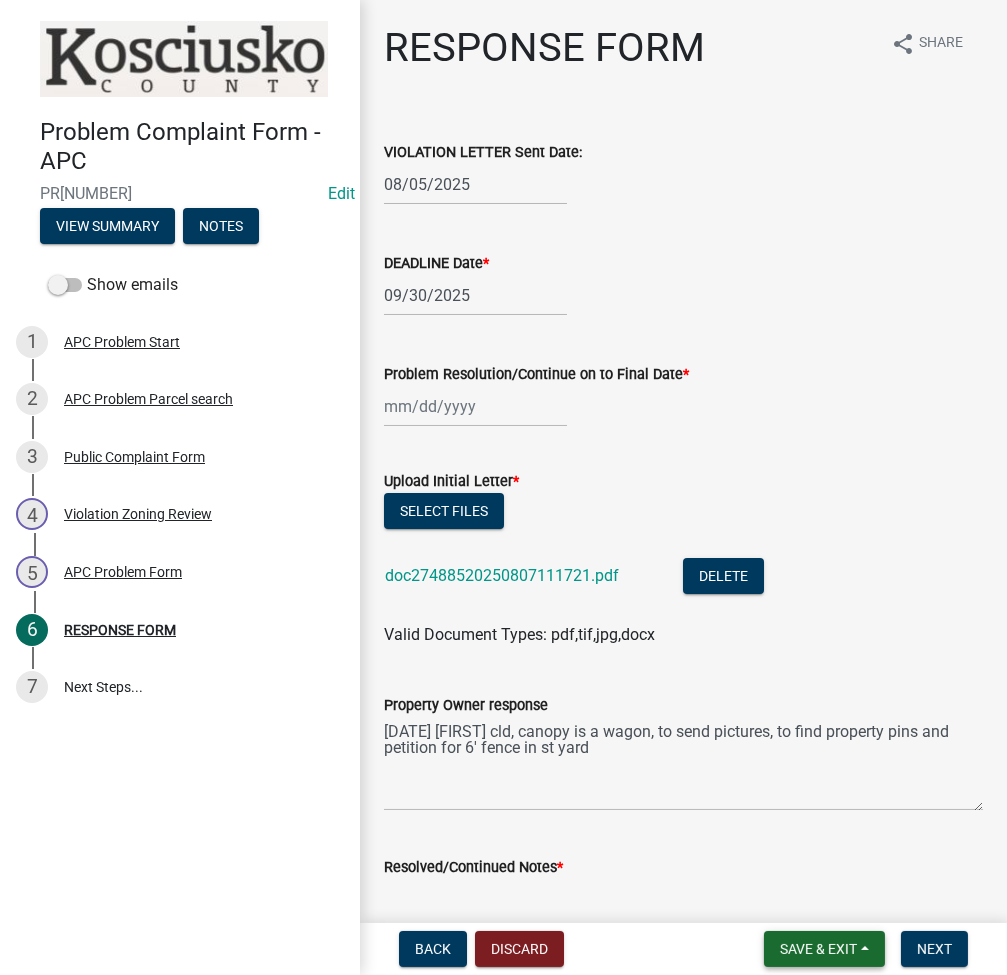 click on "Save & Exit" at bounding box center [818, 949] 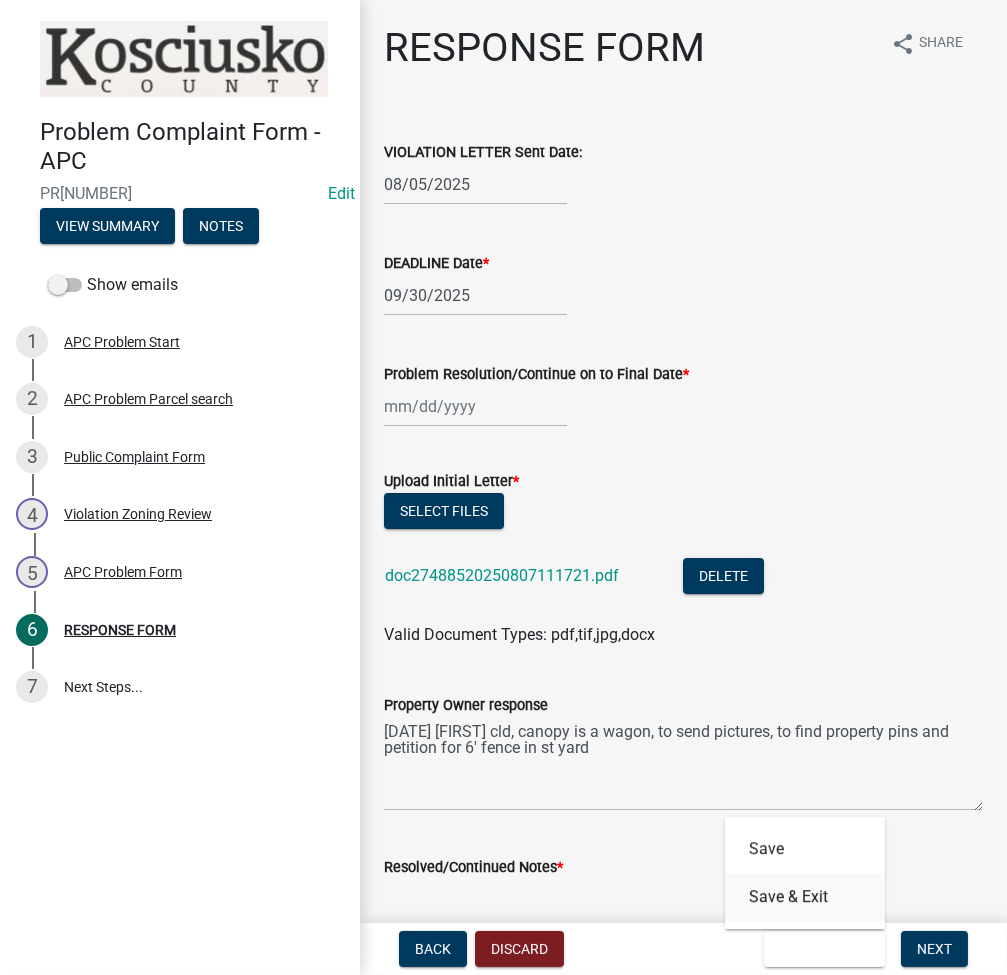 click on "Save & Exit" at bounding box center (805, 897) 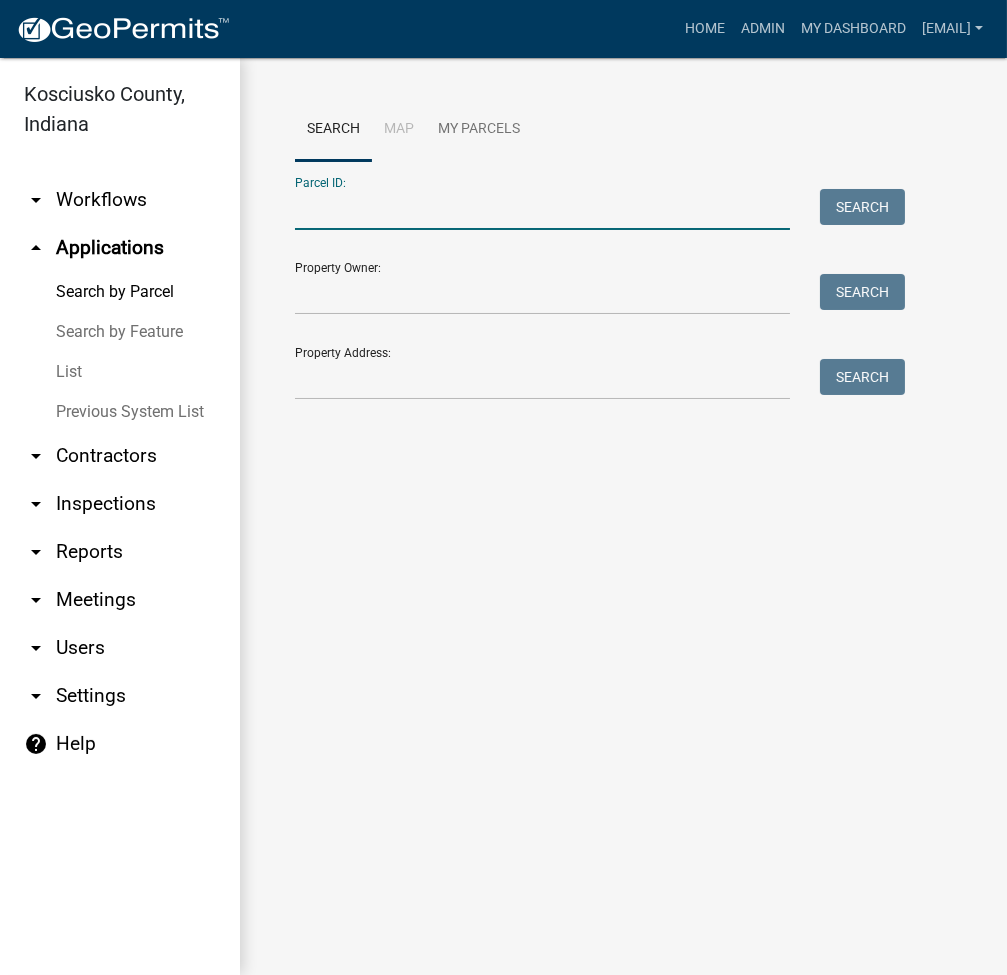 click on "Parcel ID:" at bounding box center [542, 209] 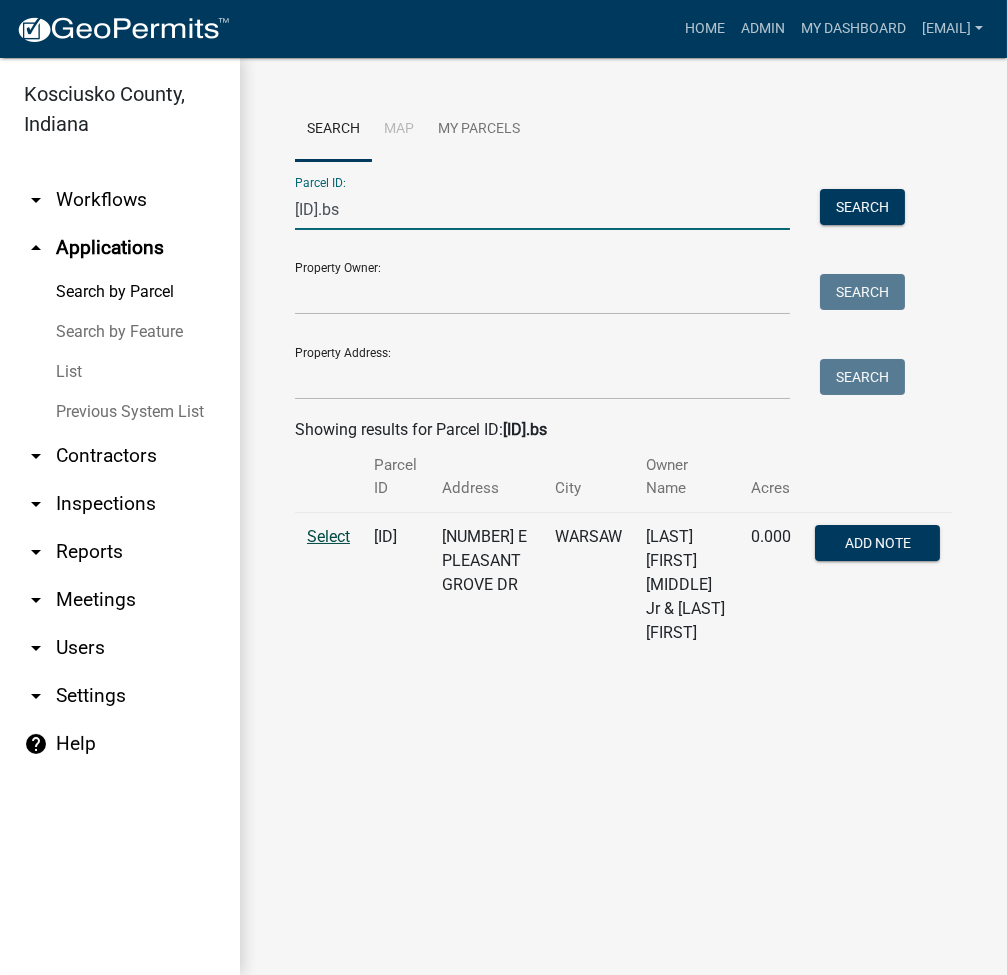 type on "[ID].bs" 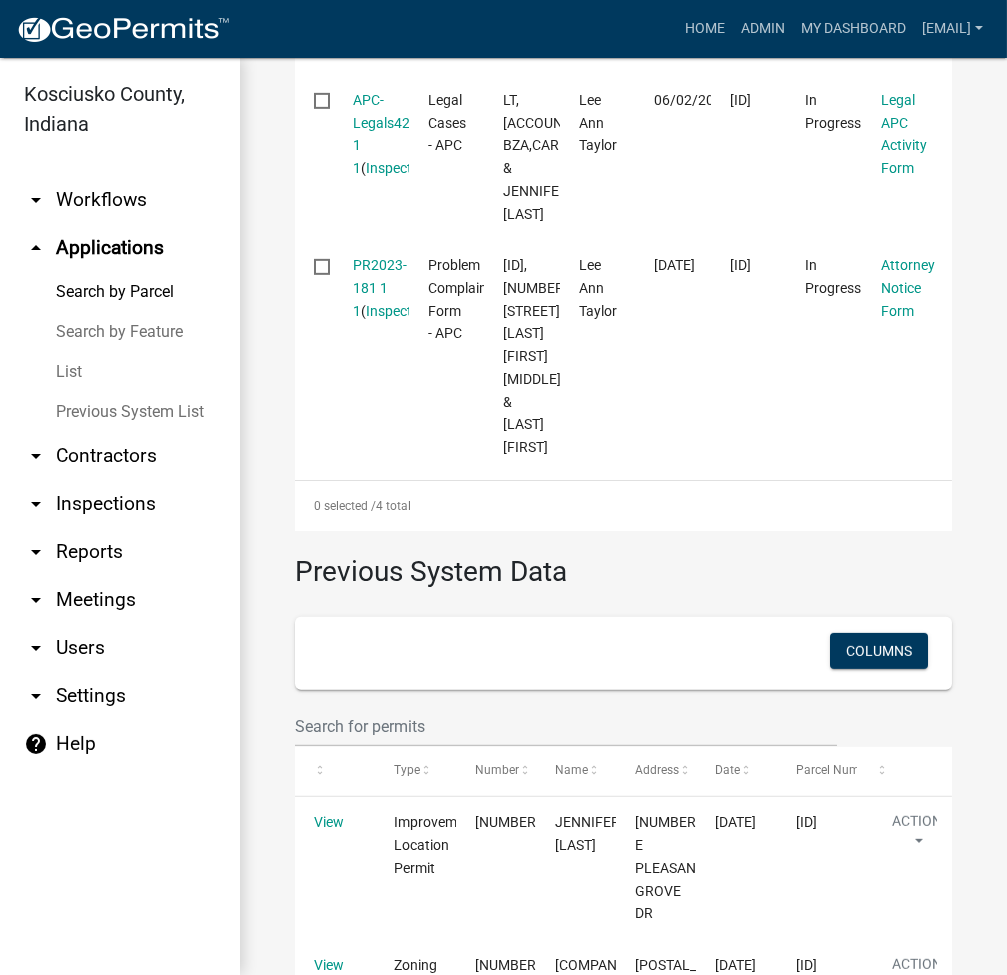 scroll, scrollTop: 1600, scrollLeft: 0, axis: vertical 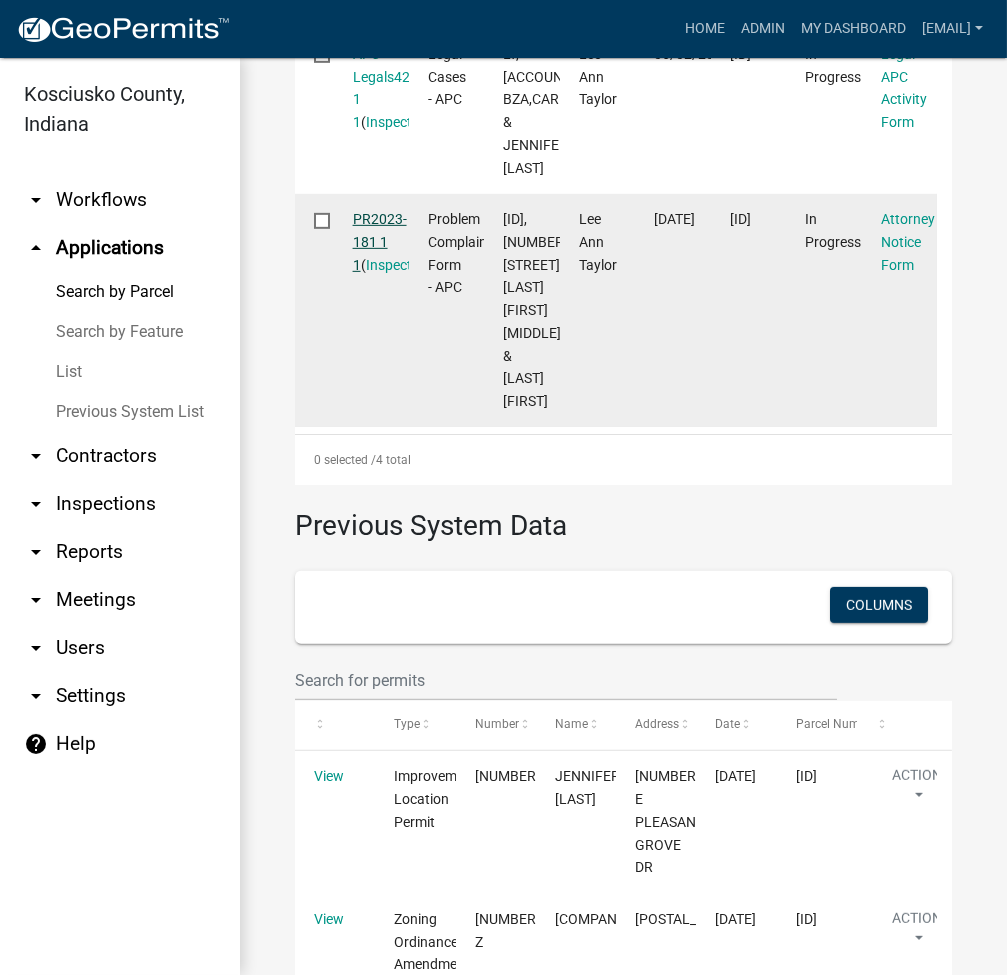 click on "PR2023-181 1 1" 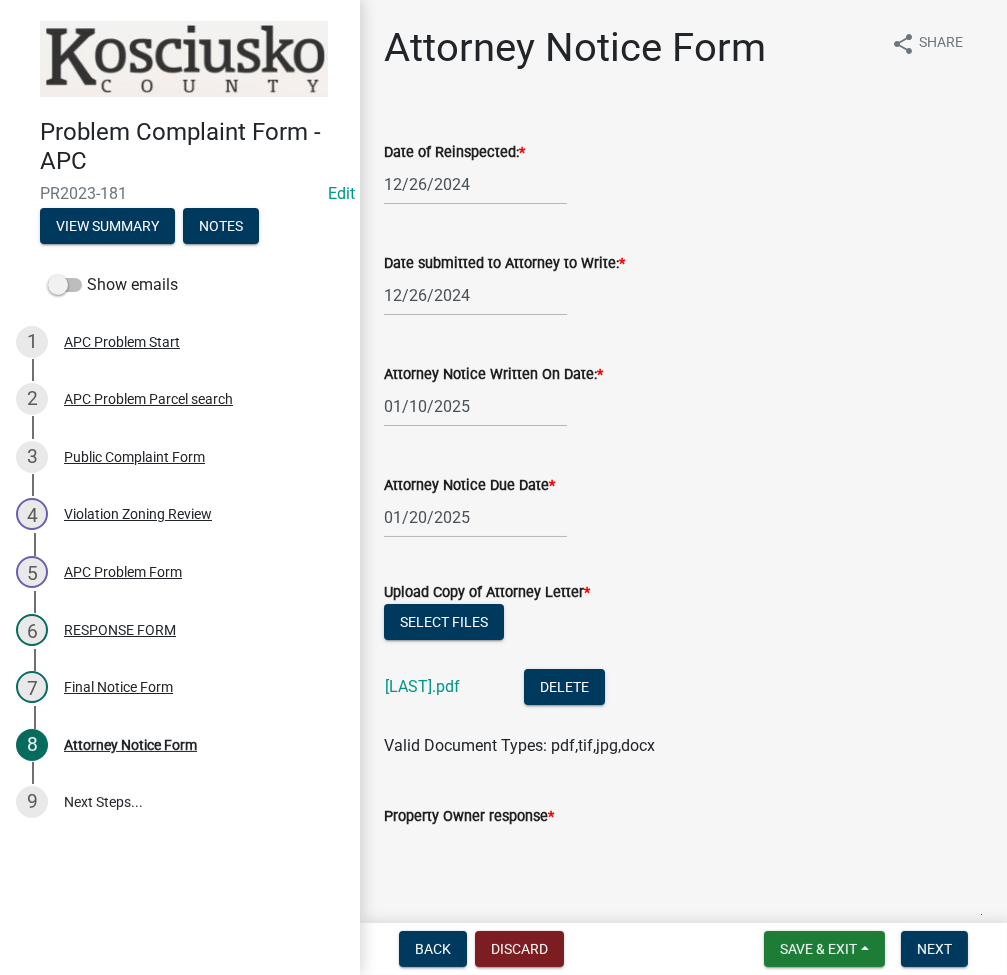 scroll, scrollTop: 533, scrollLeft: 0, axis: vertical 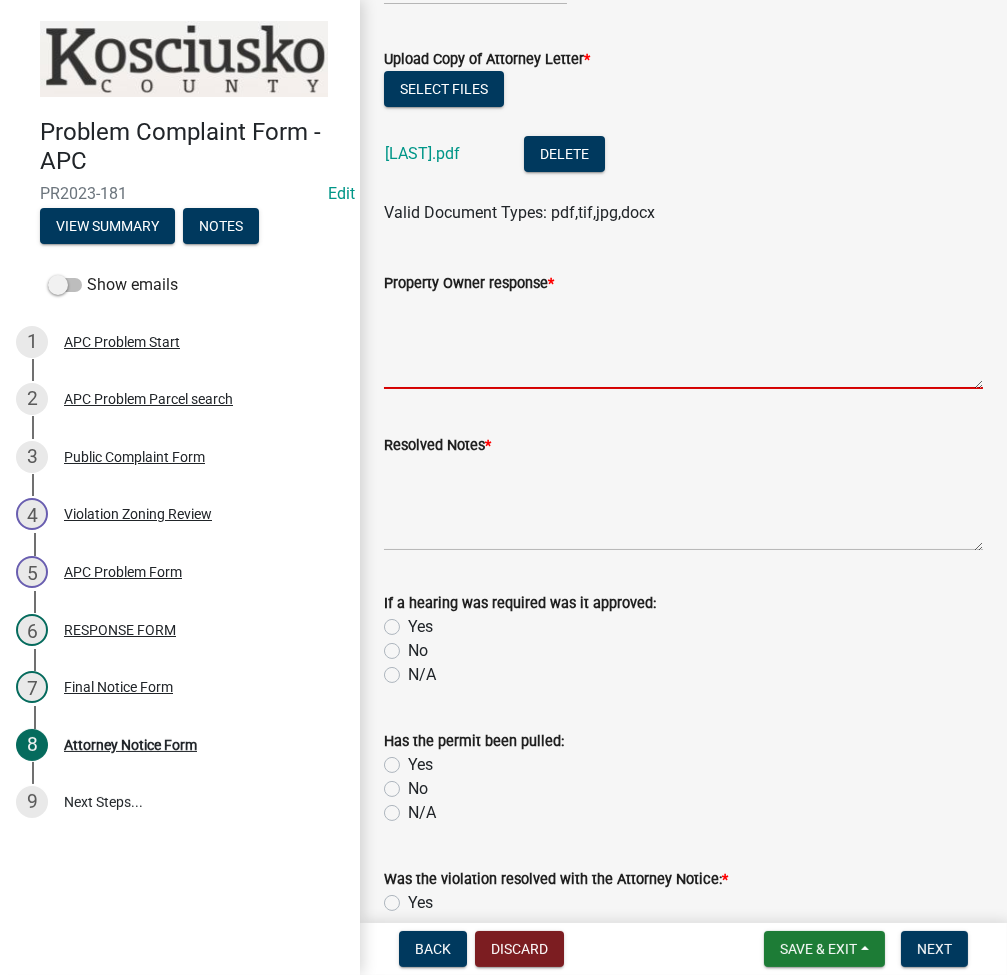 click on "Property Owner response  *" at bounding box center [683, 342] 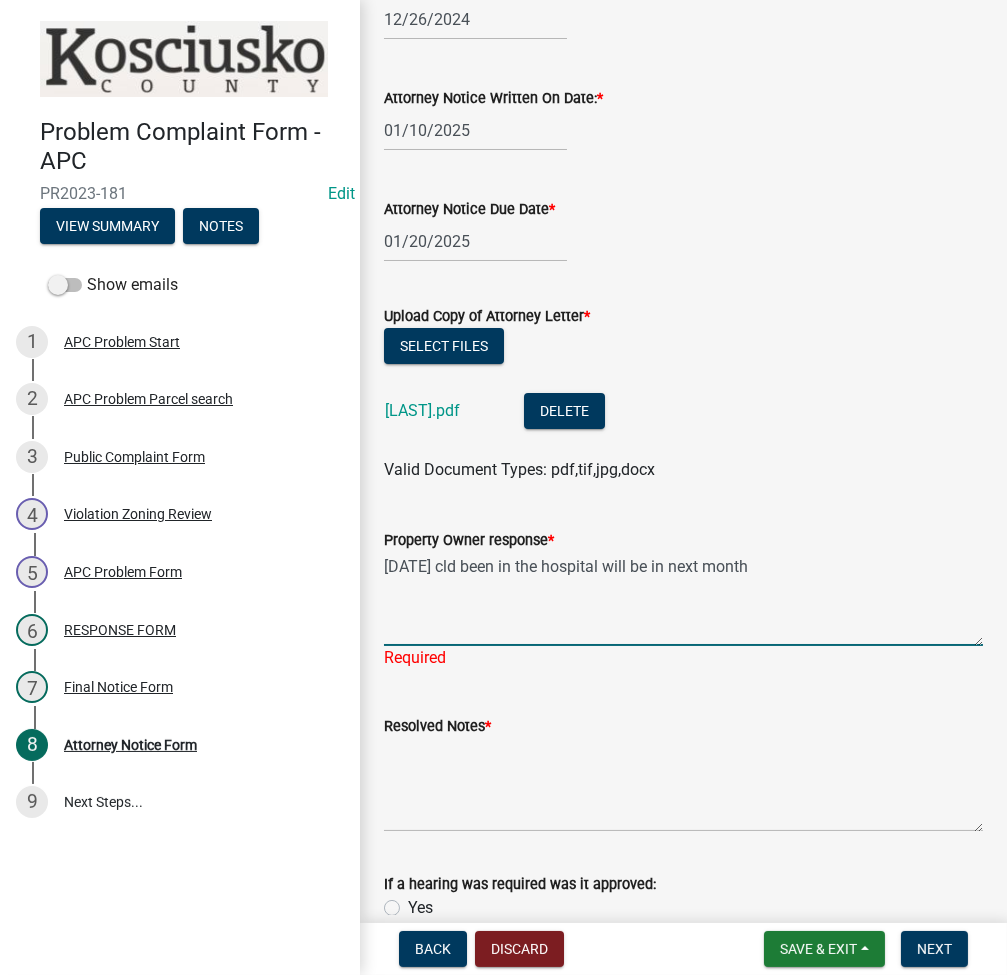 scroll, scrollTop: 266, scrollLeft: 0, axis: vertical 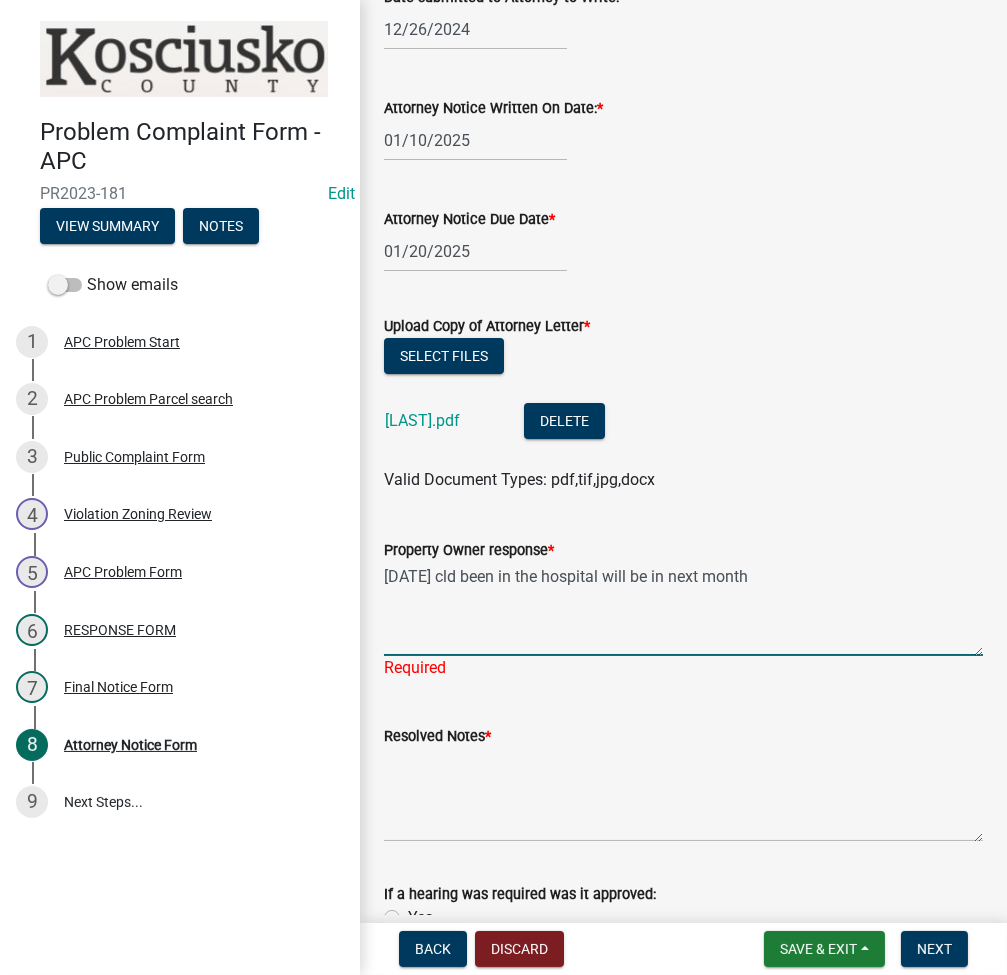 type on "[DATE] cld been in the hospital will be in next month" 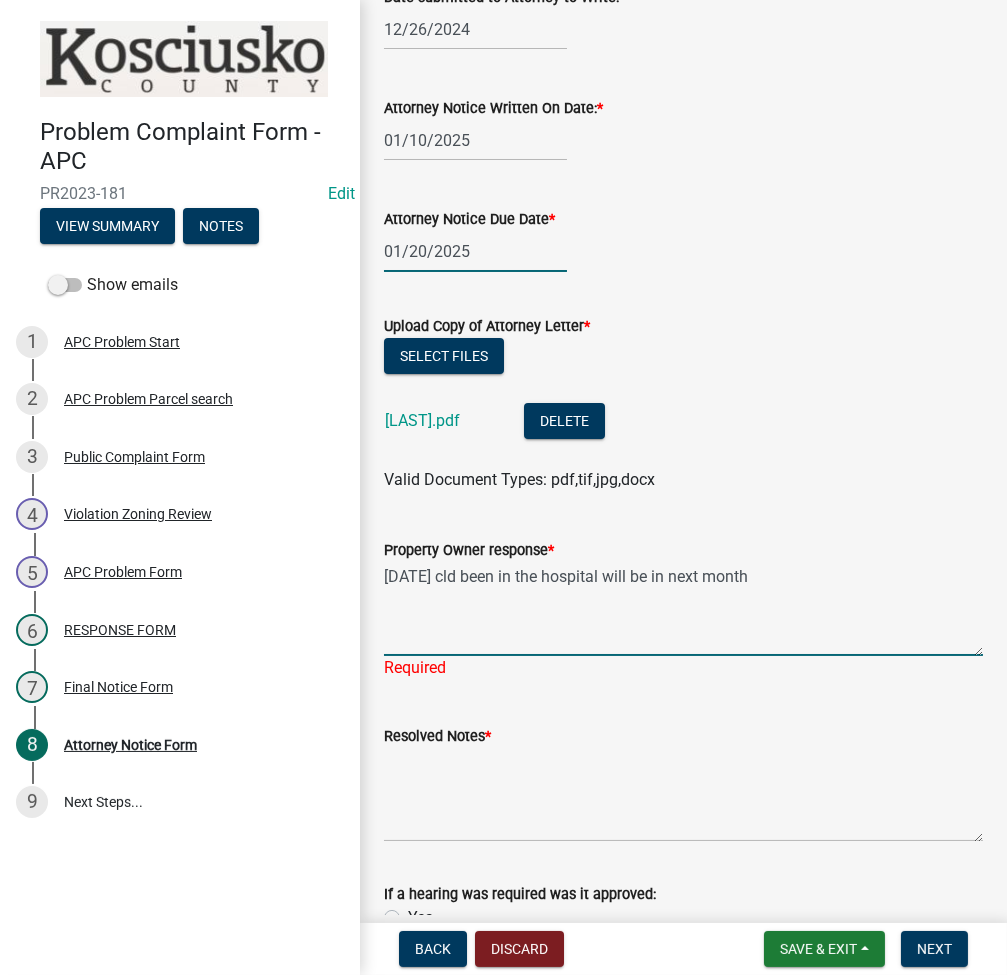 click on "01/20/2025" 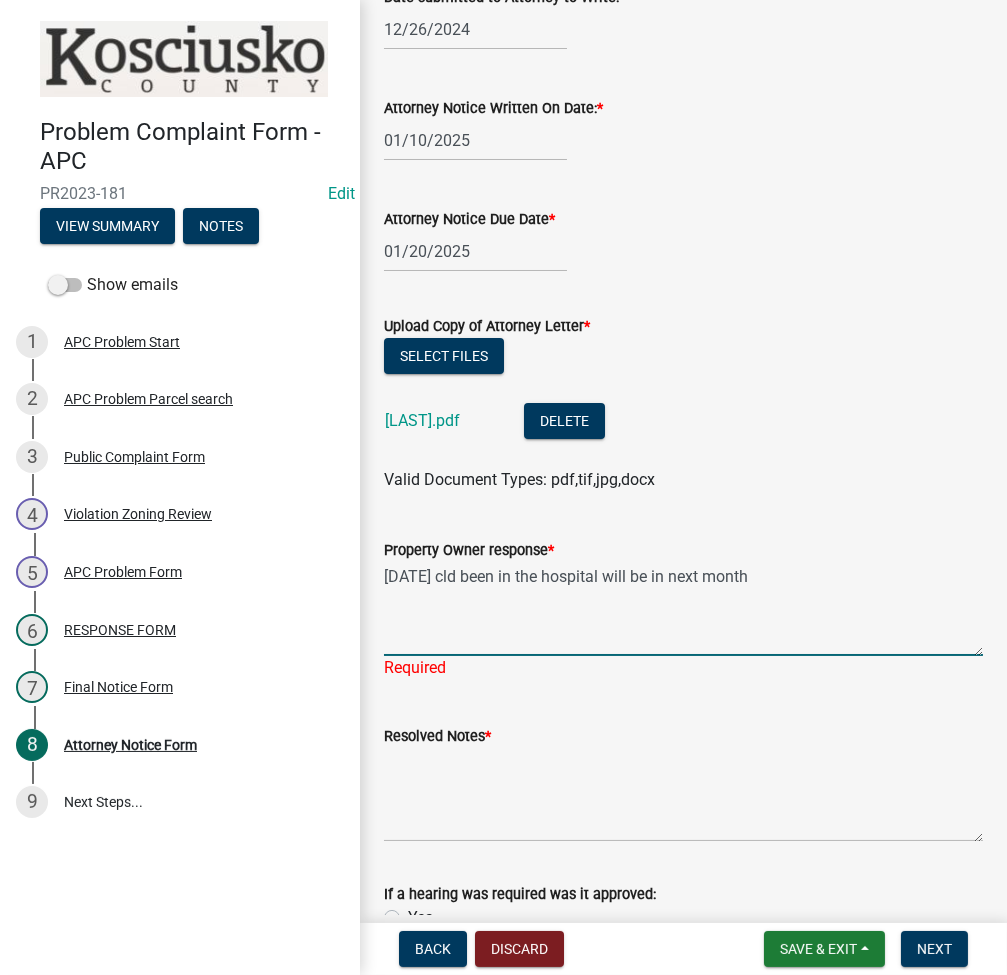 select on "2025" 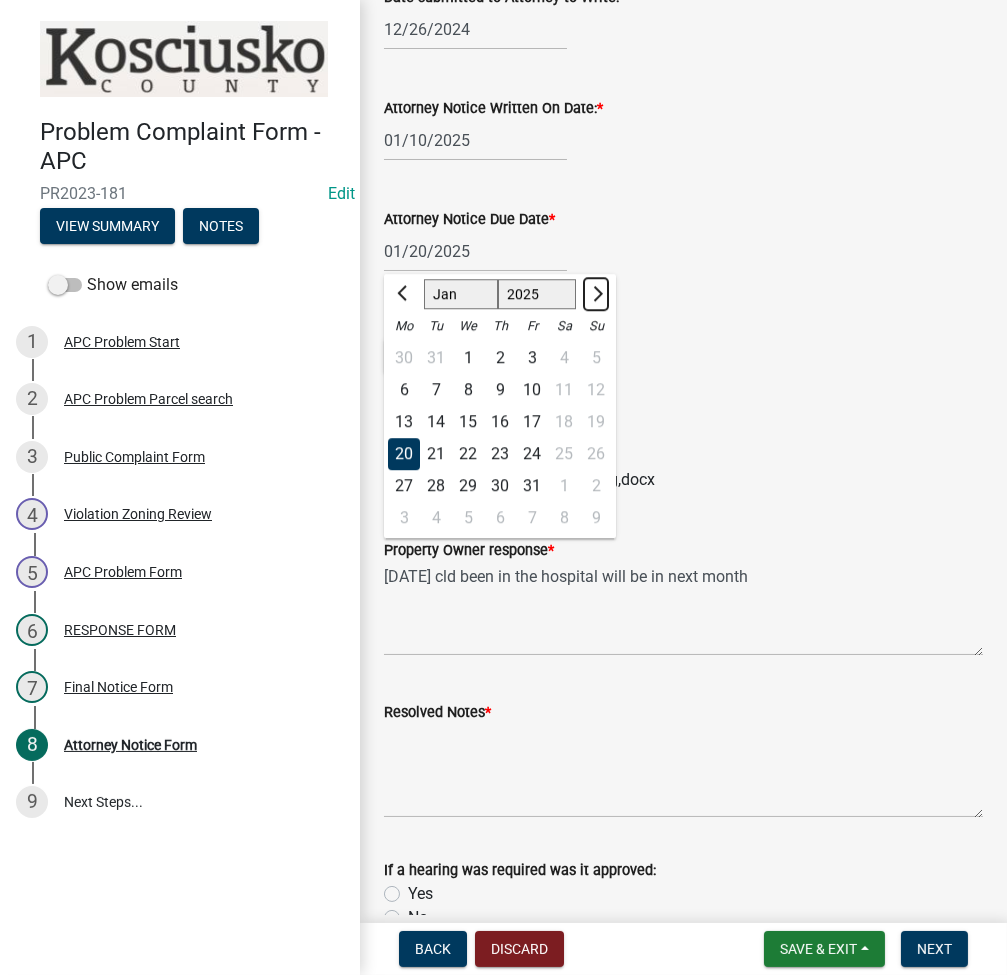 click 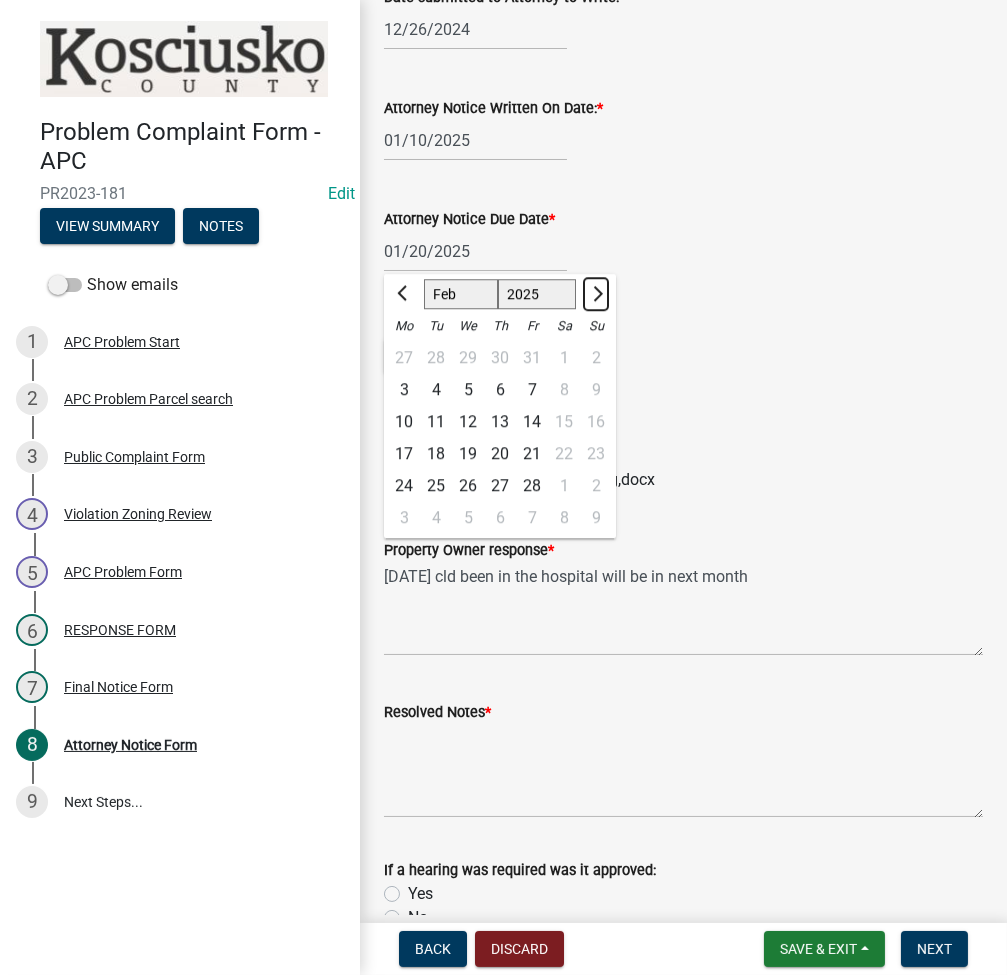 click 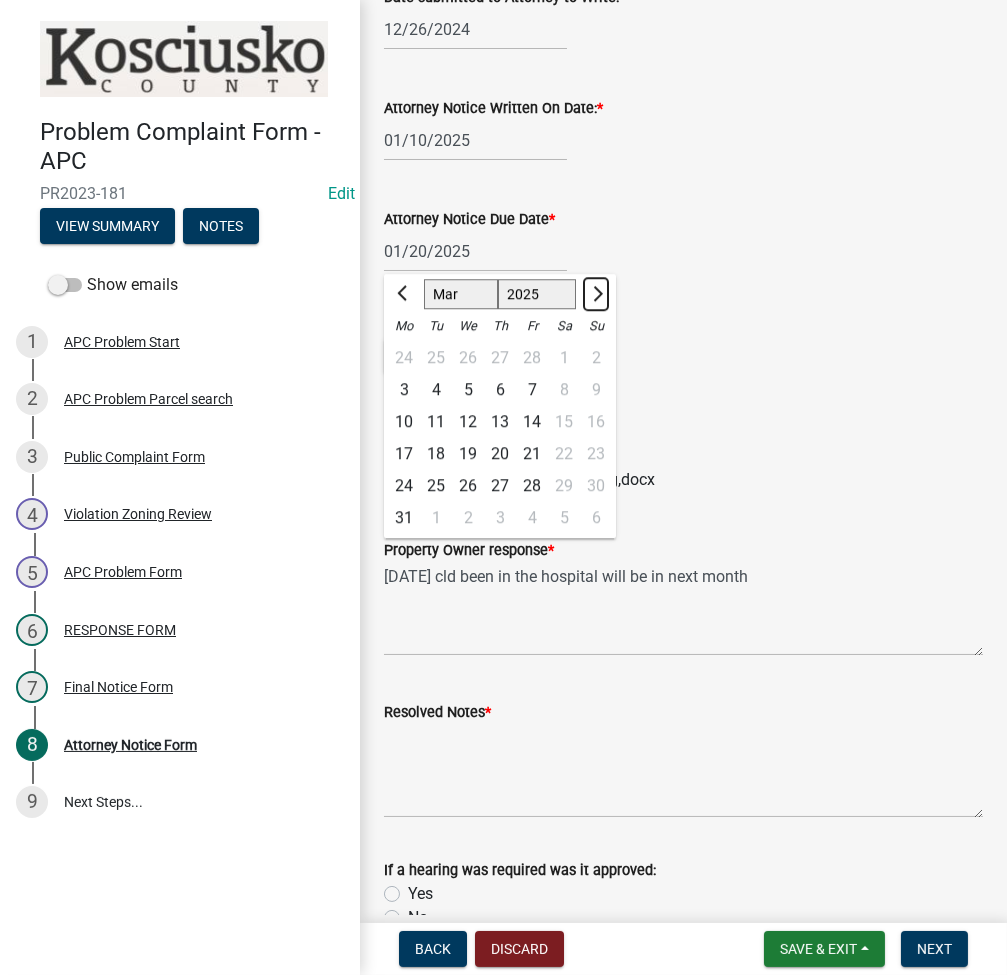click 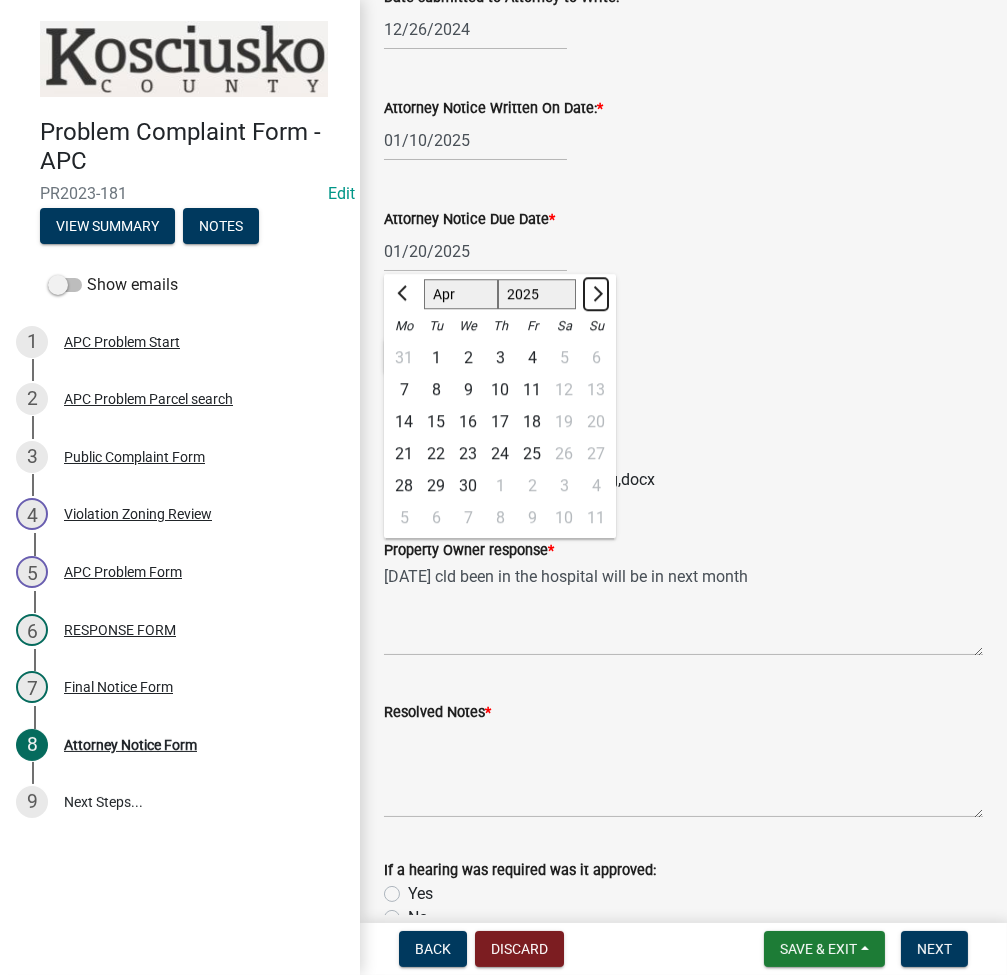 click 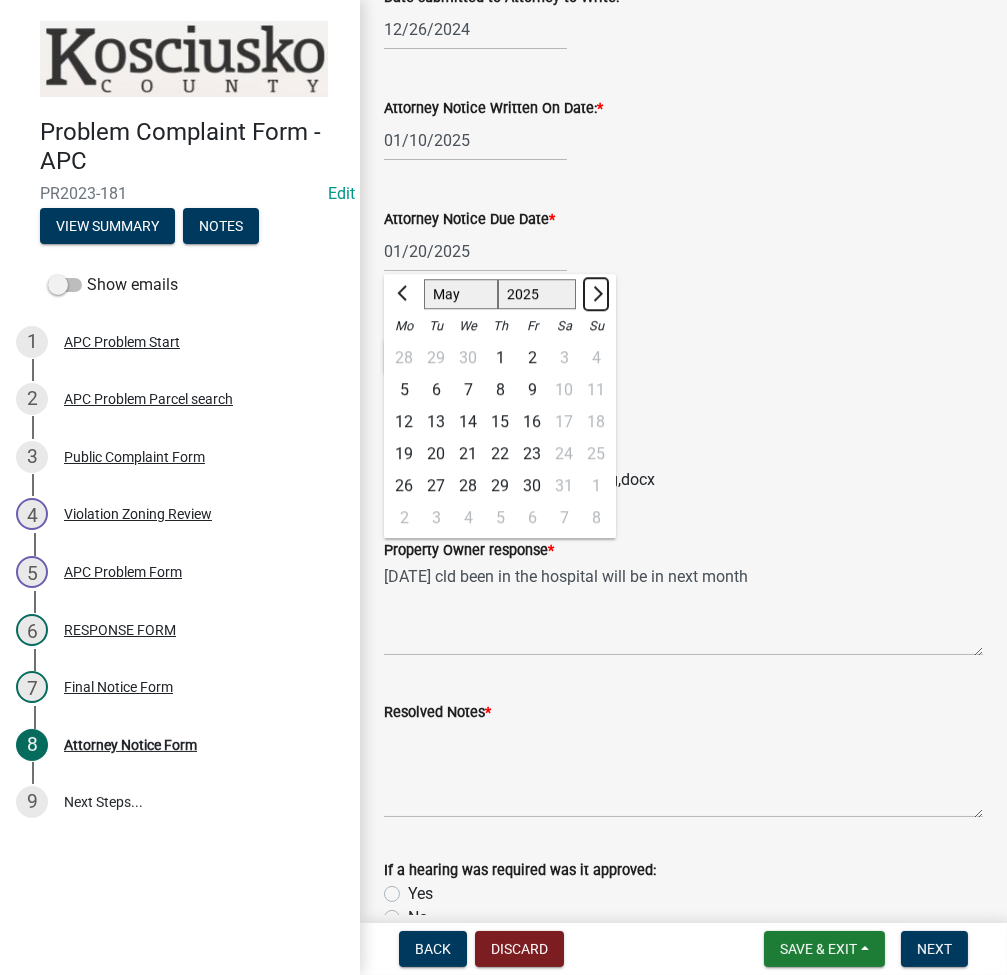 click 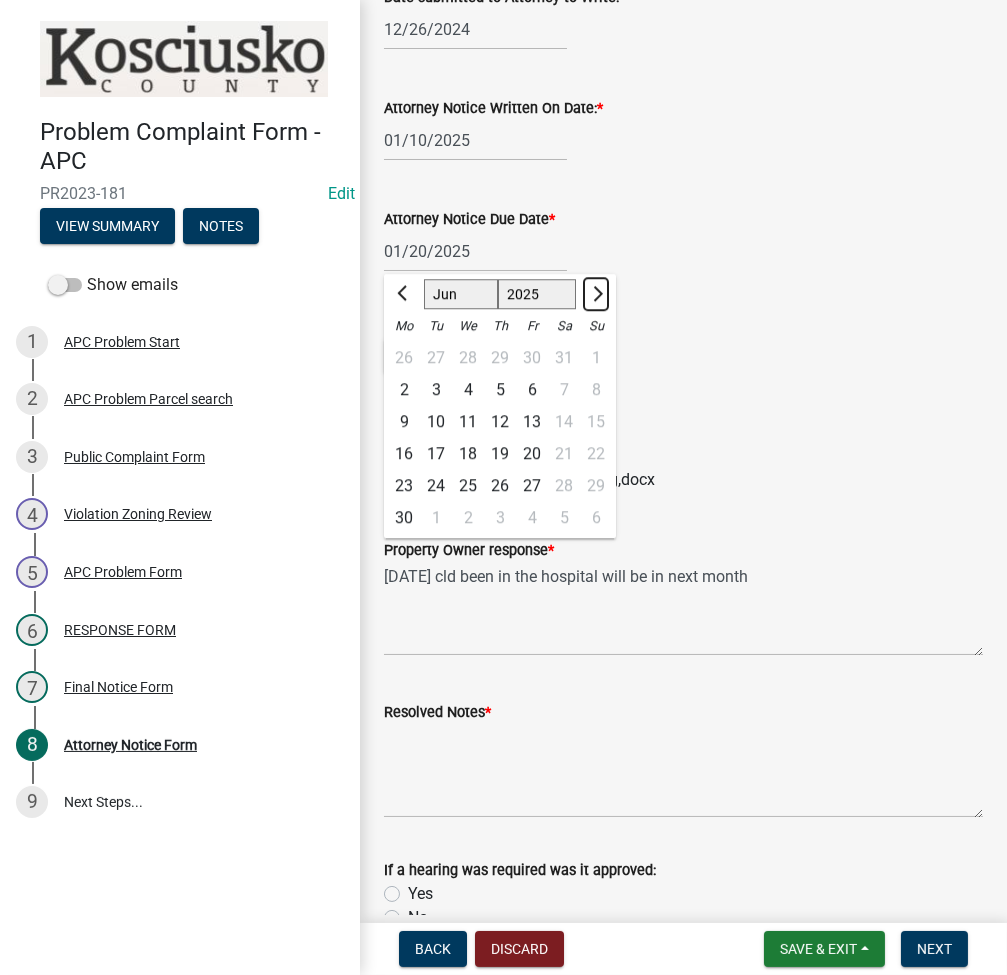 click 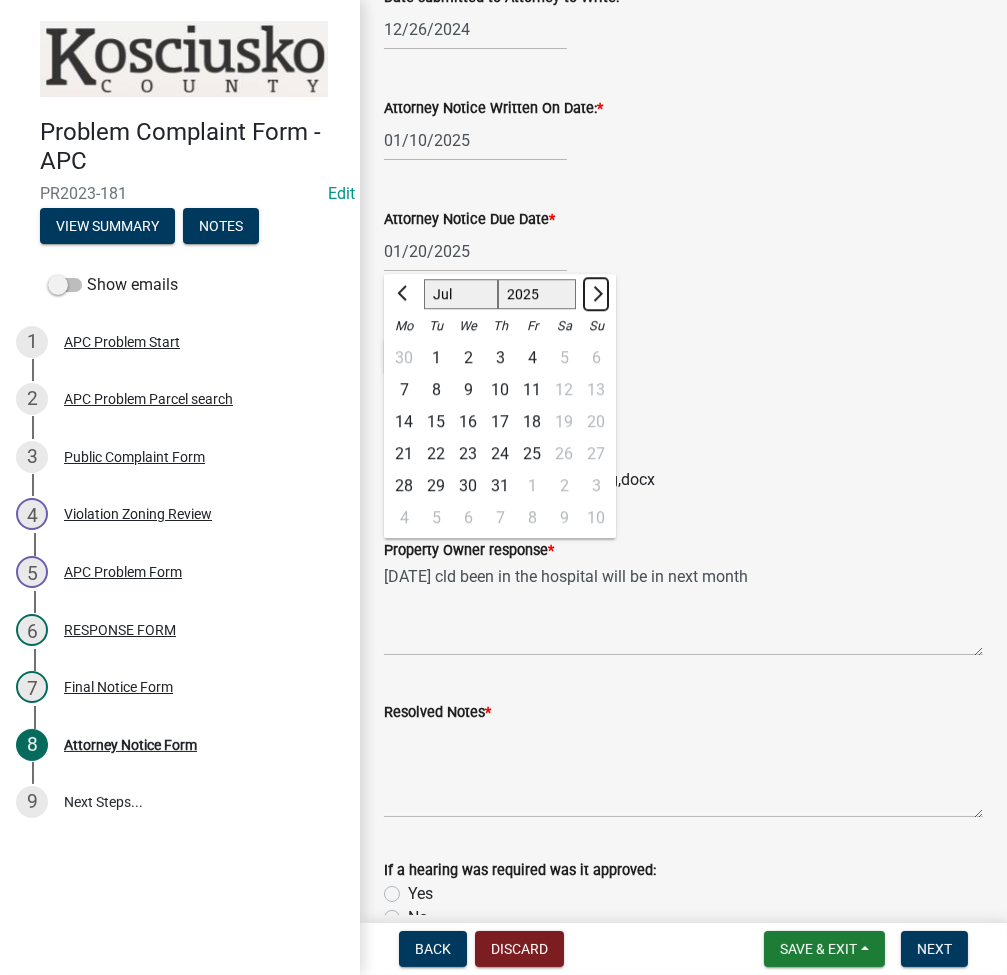 click 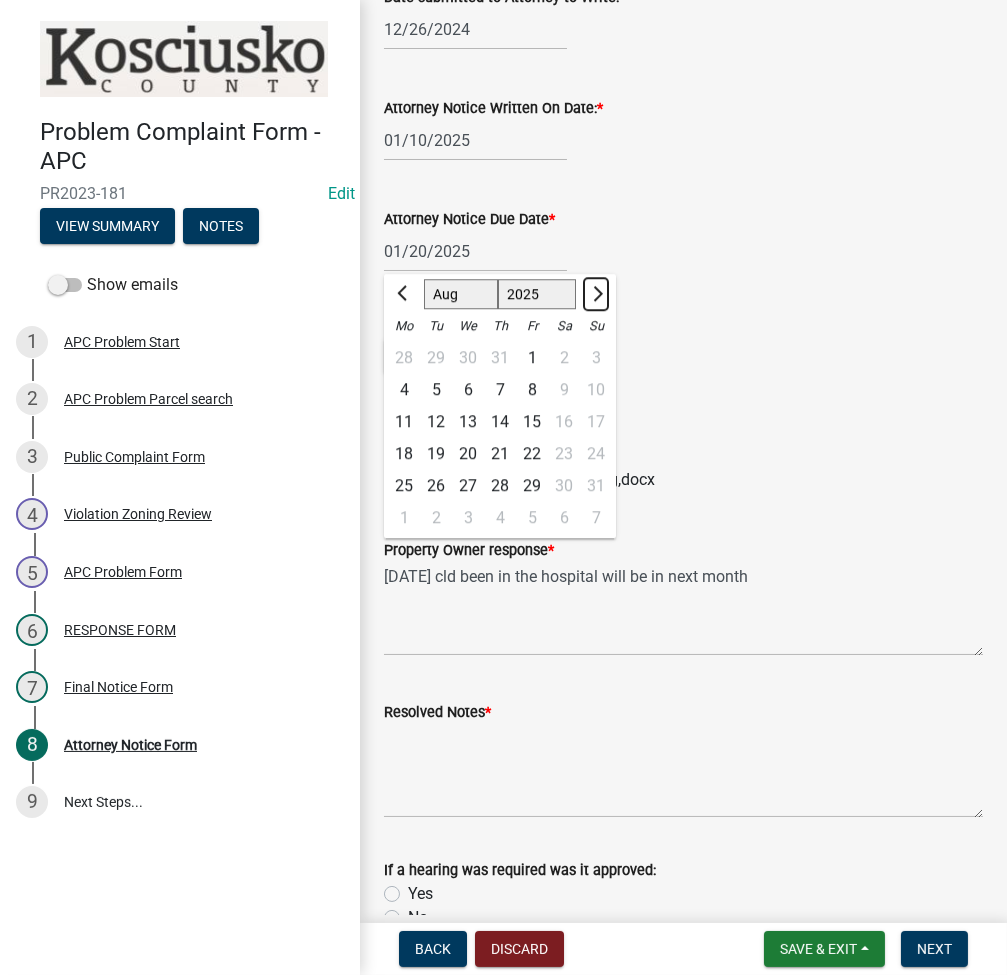 click 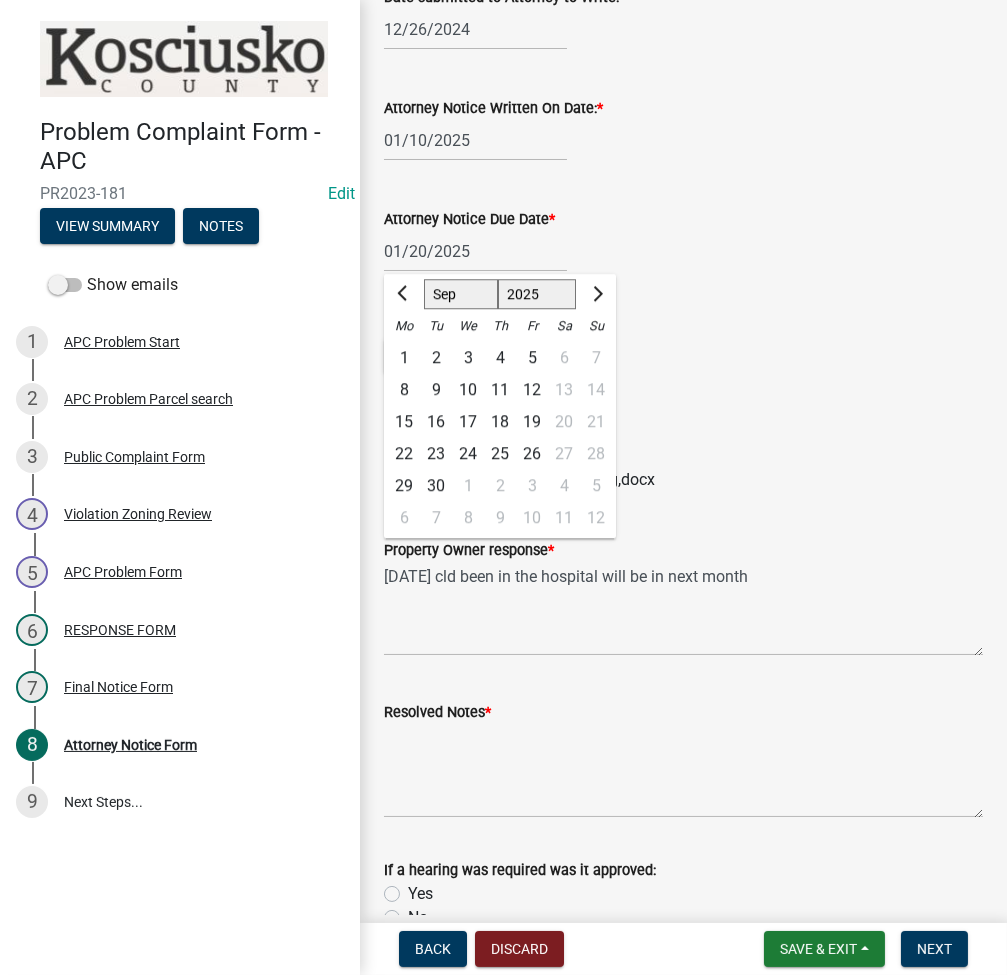 click on "8" 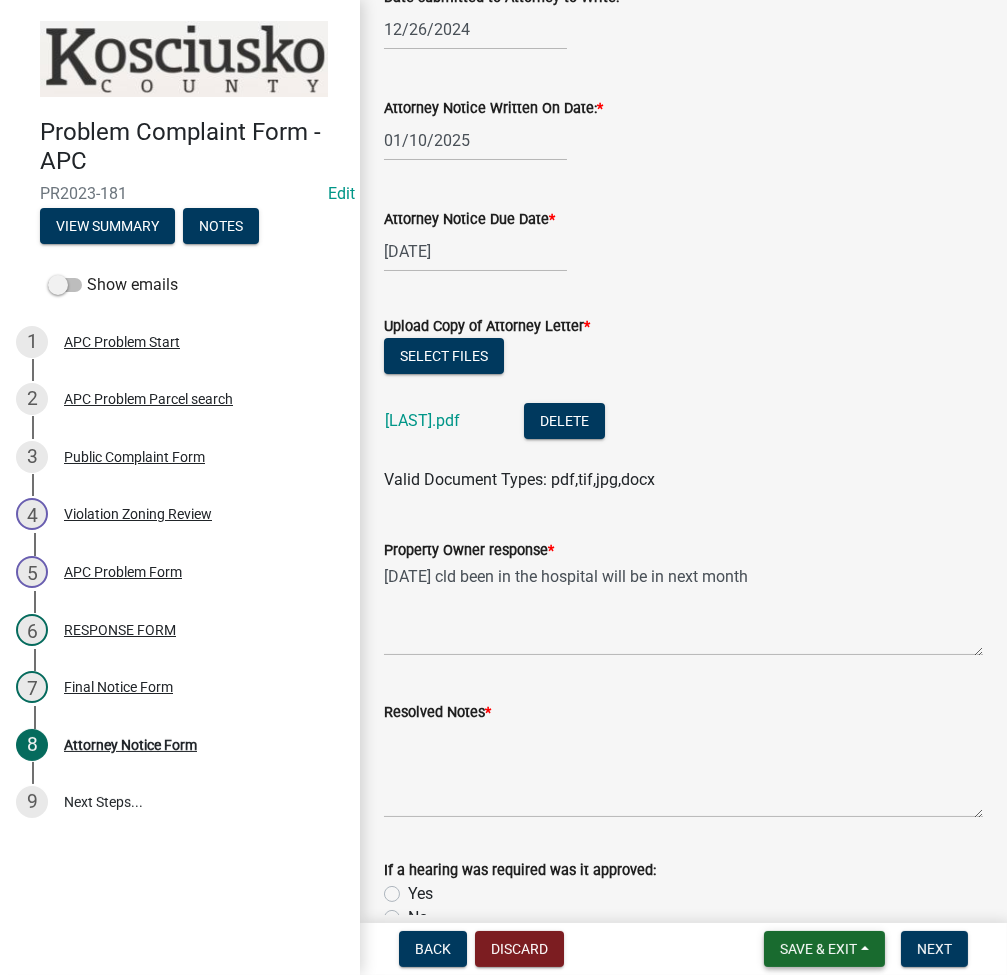 click on "Save & Exit" at bounding box center (818, 949) 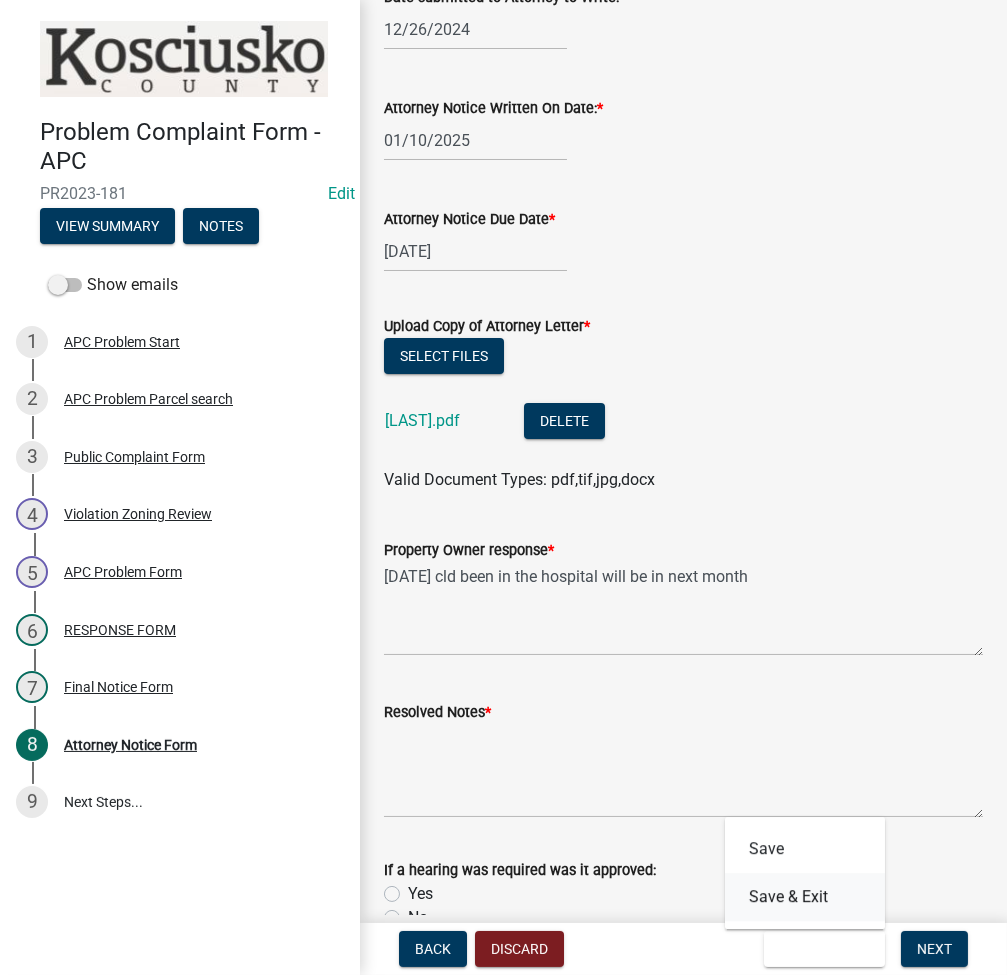 click on "Save & Exit" at bounding box center (805, 897) 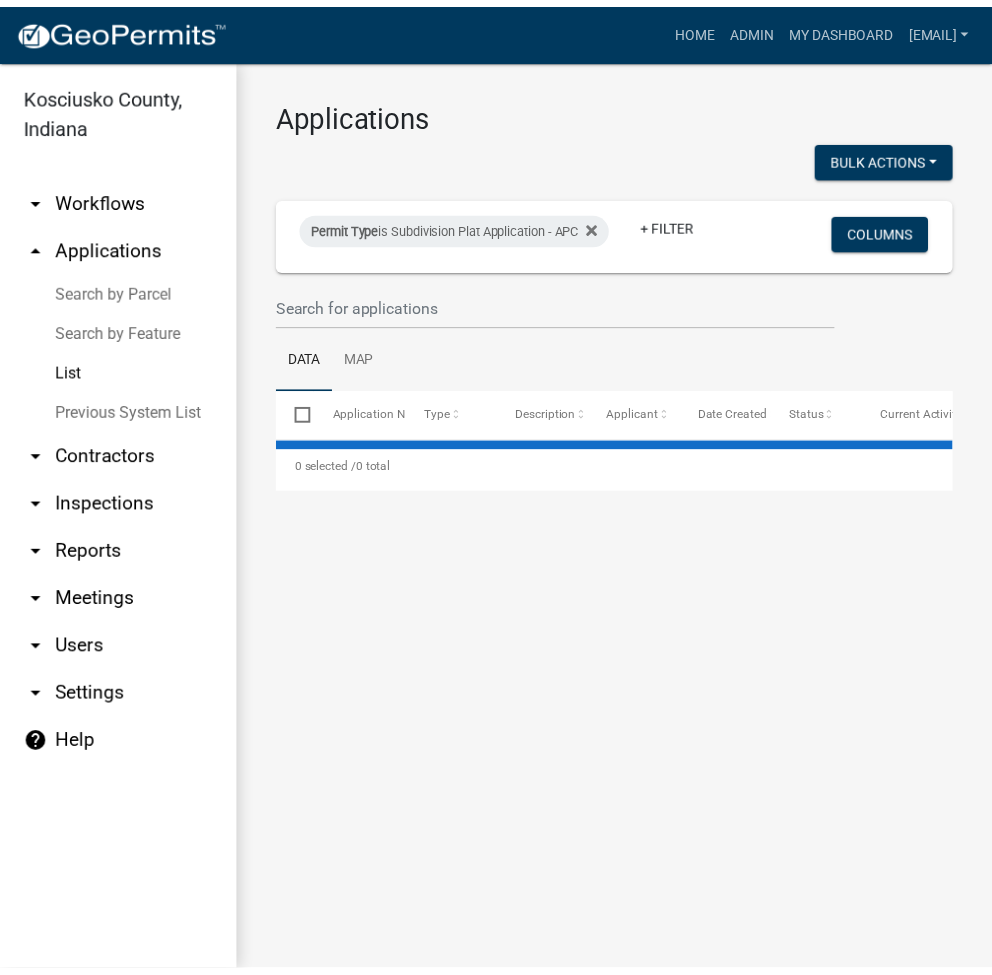 scroll, scrollTop: 0, scrollLeft: 0, axis: both 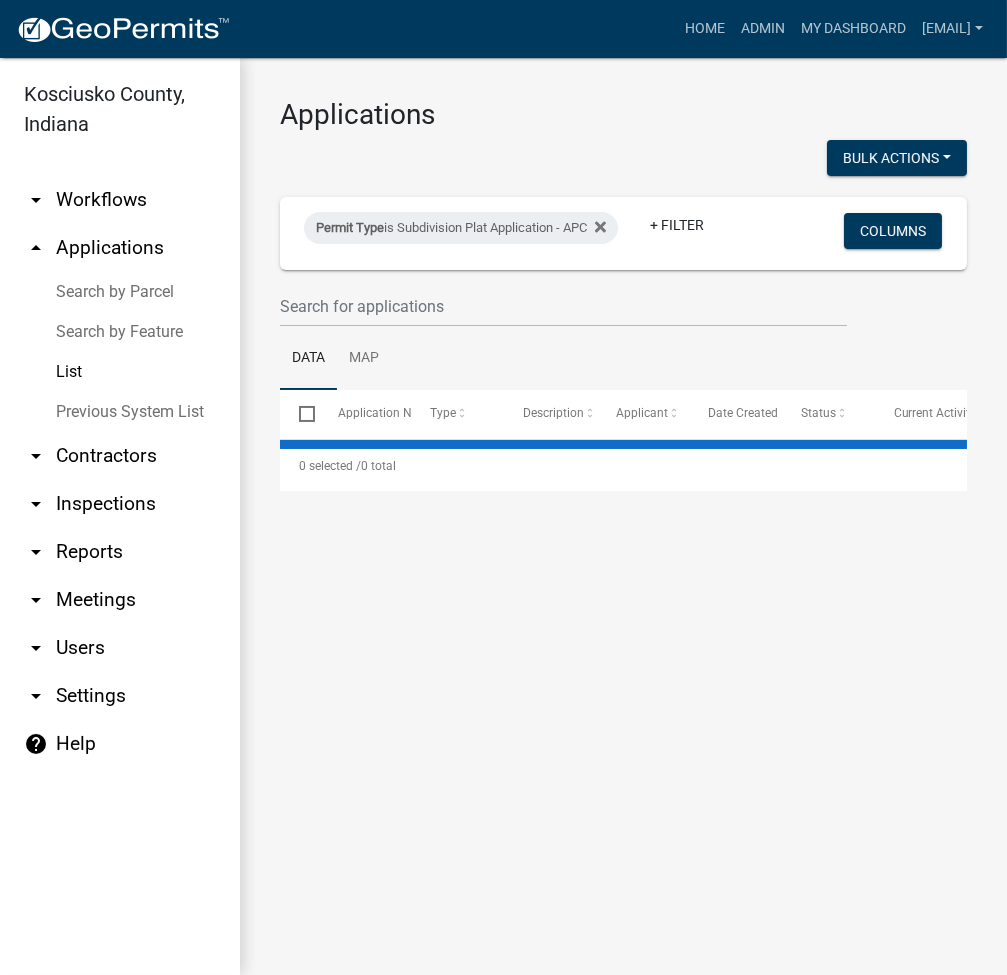 select on "3: 100" 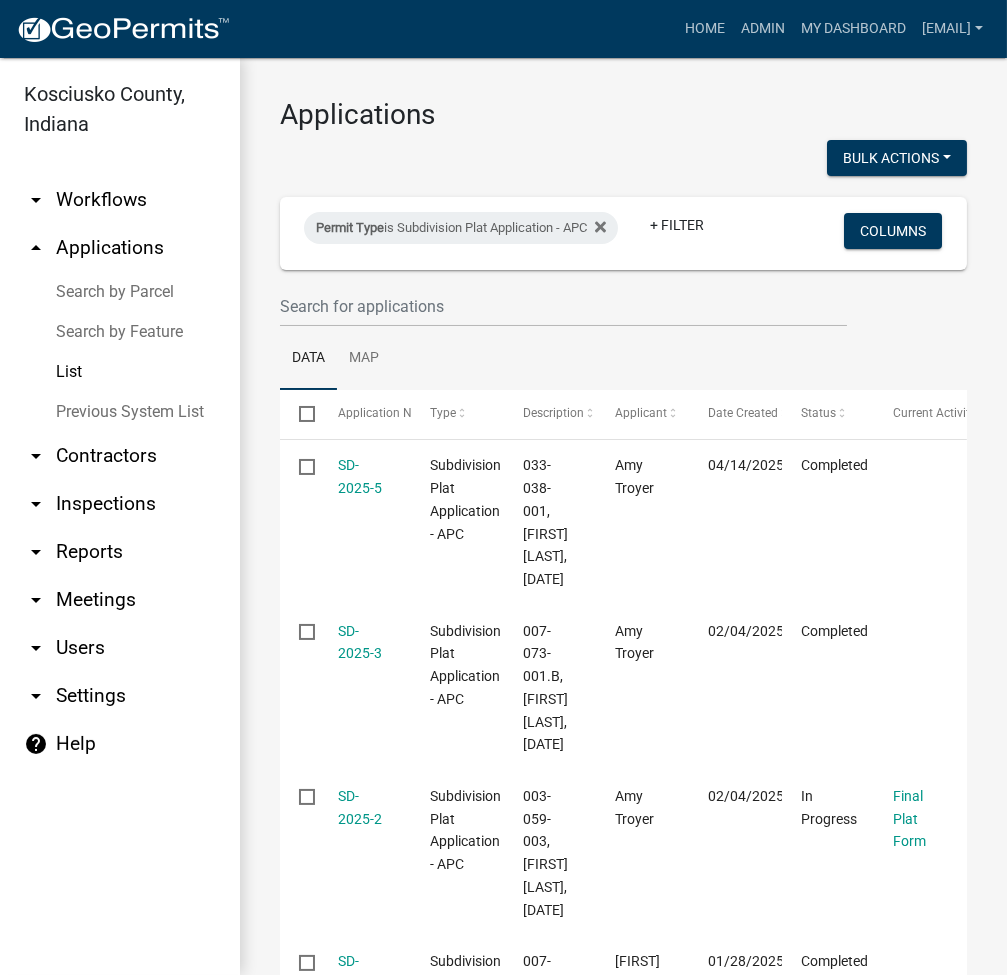 click on "List" at bounding box center (120, 372) 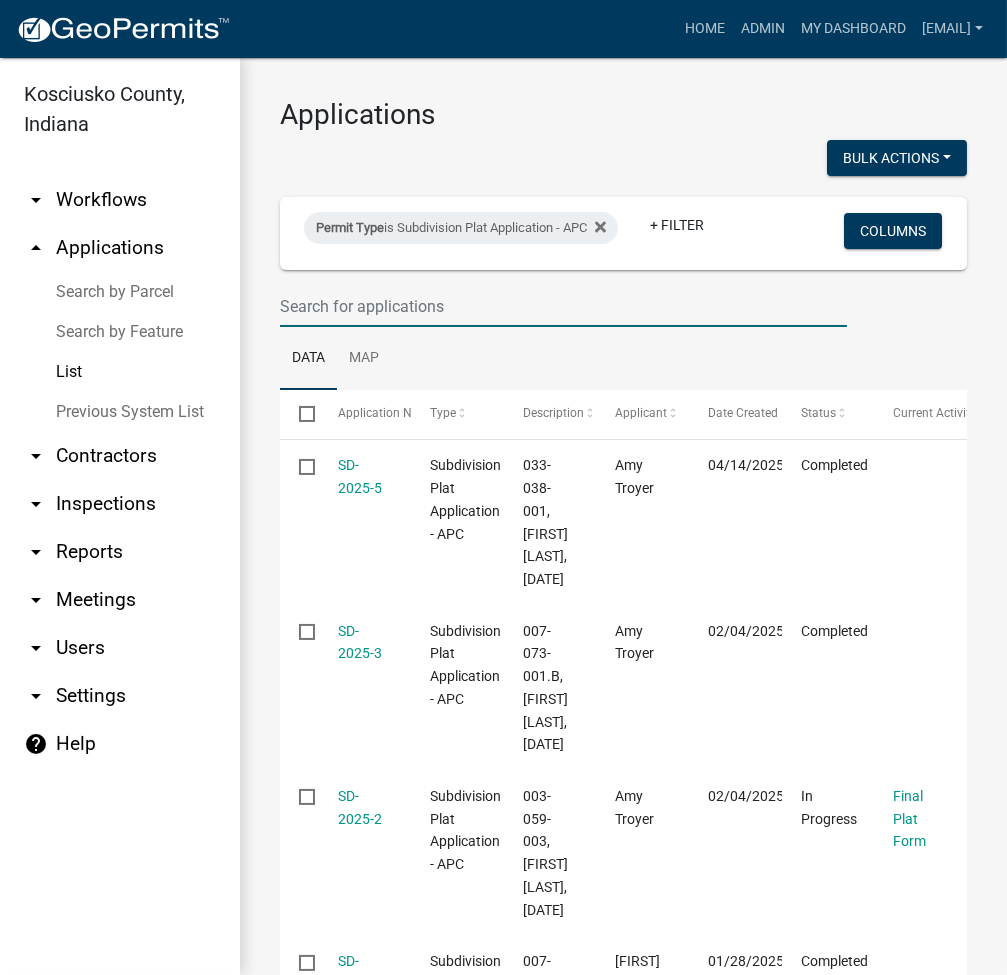 click at bounding box center [563, 306] 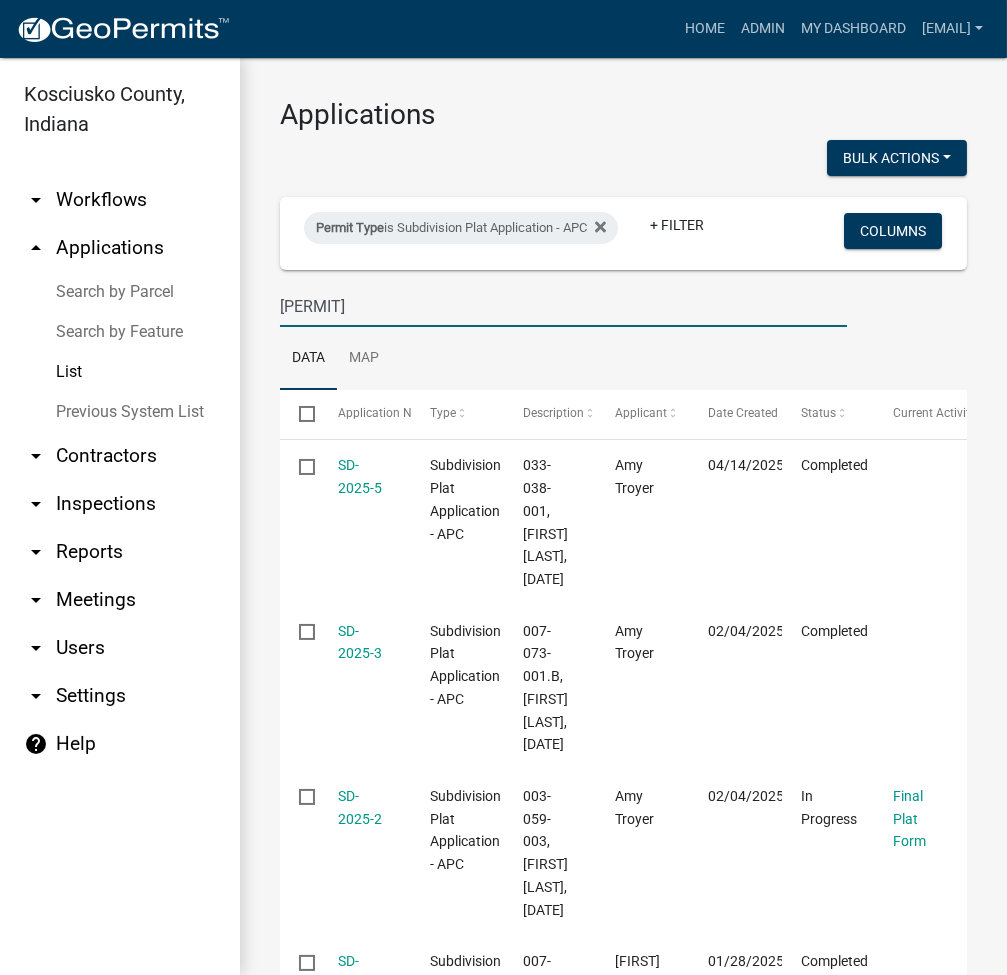 type on "[PERMIT]" 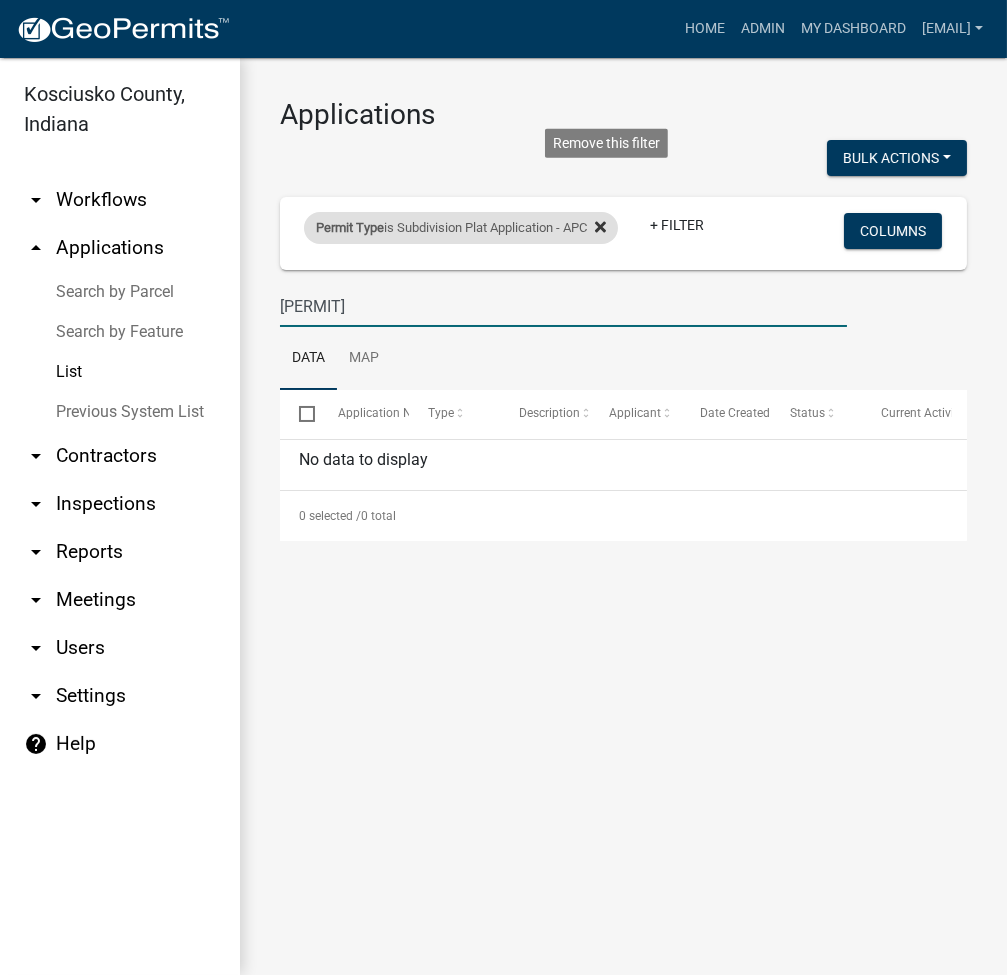 click 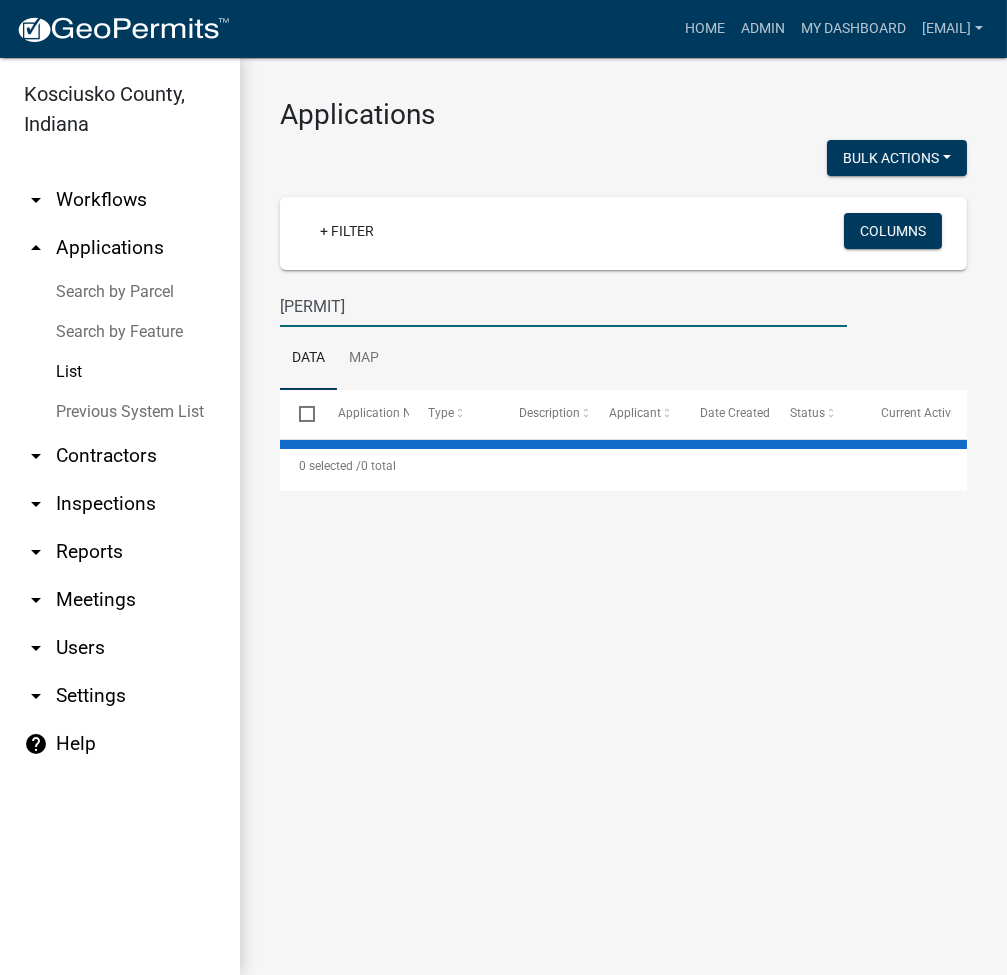 click on "[PERMIT]" at bounding box center [563, 306] 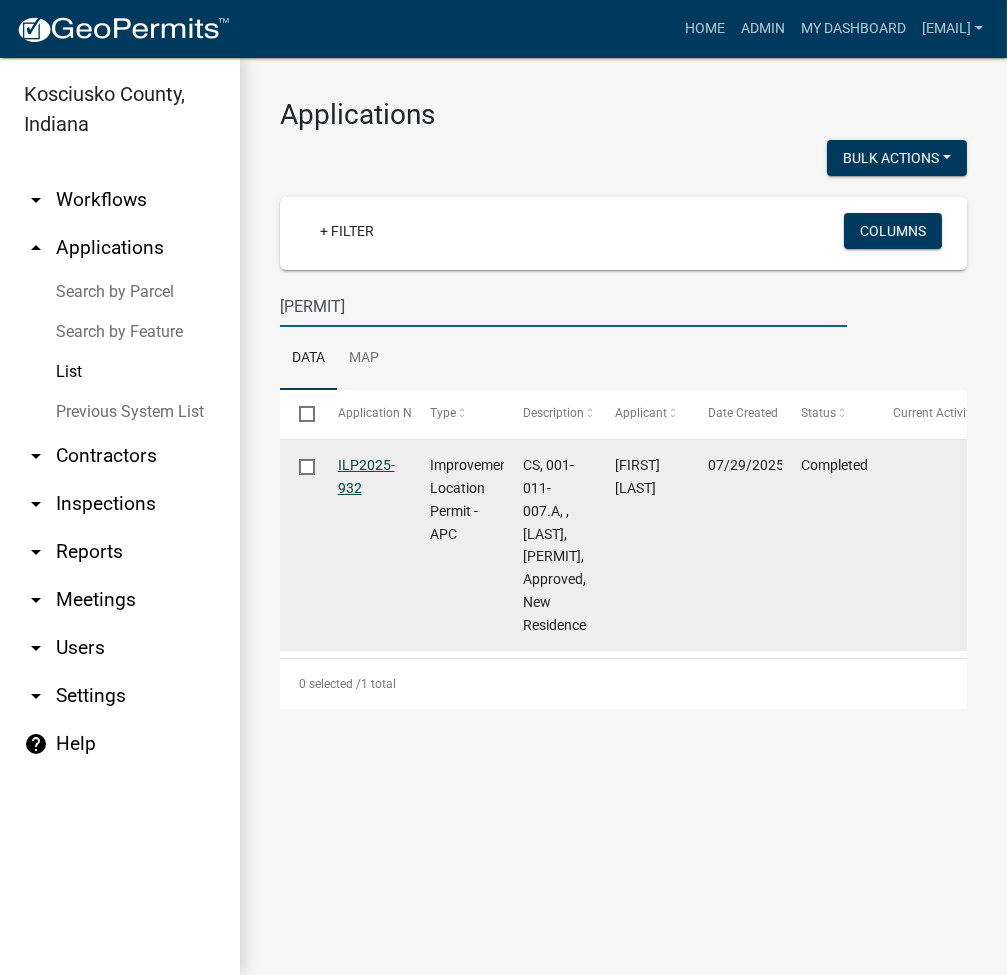click on "ILP2025-932" 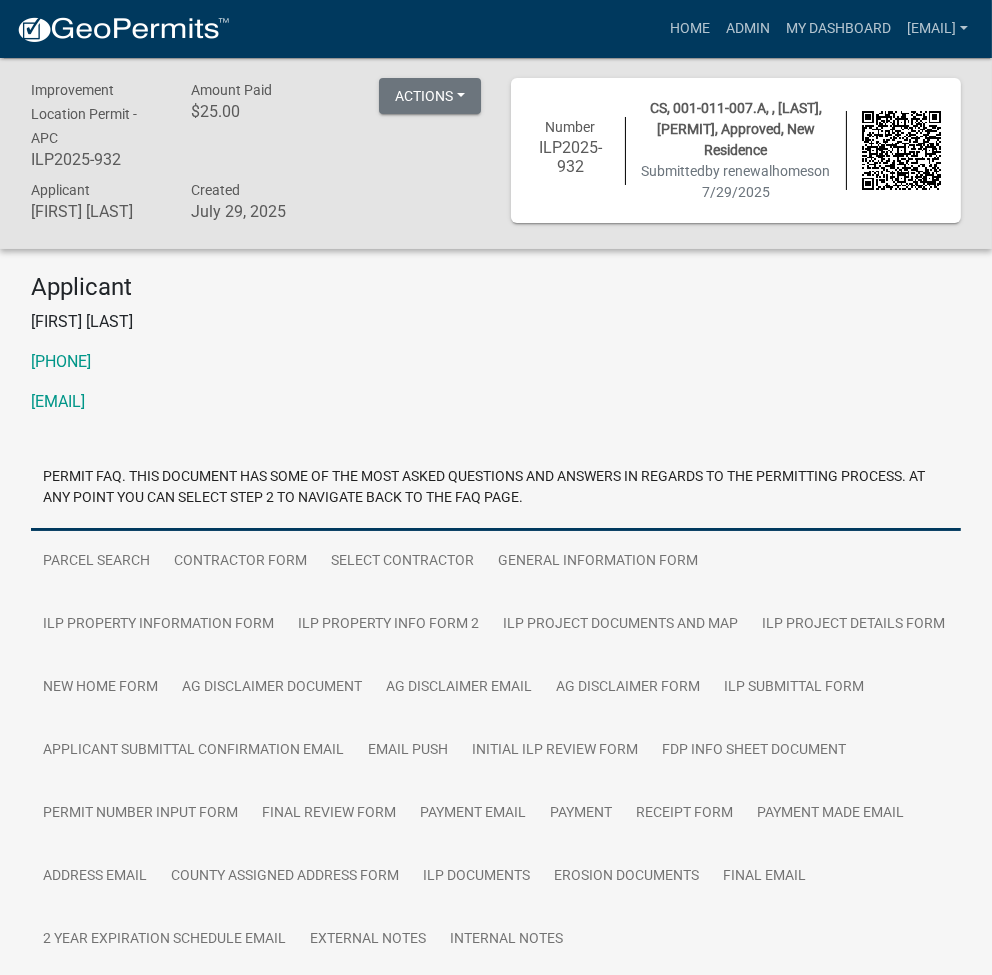 scroll, scrollTop: 127, scrollLeft: 0, axis: vertical 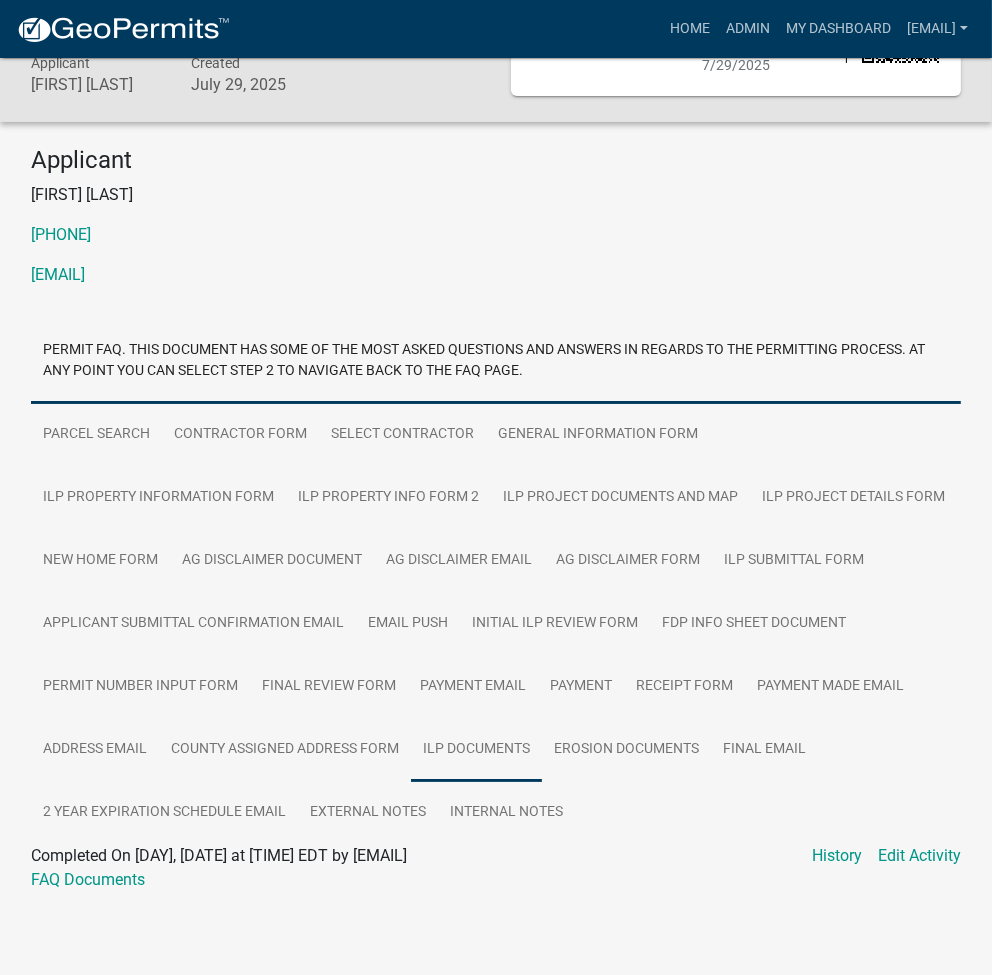 click on "ILP Documents" at bounding box center (476, 750) 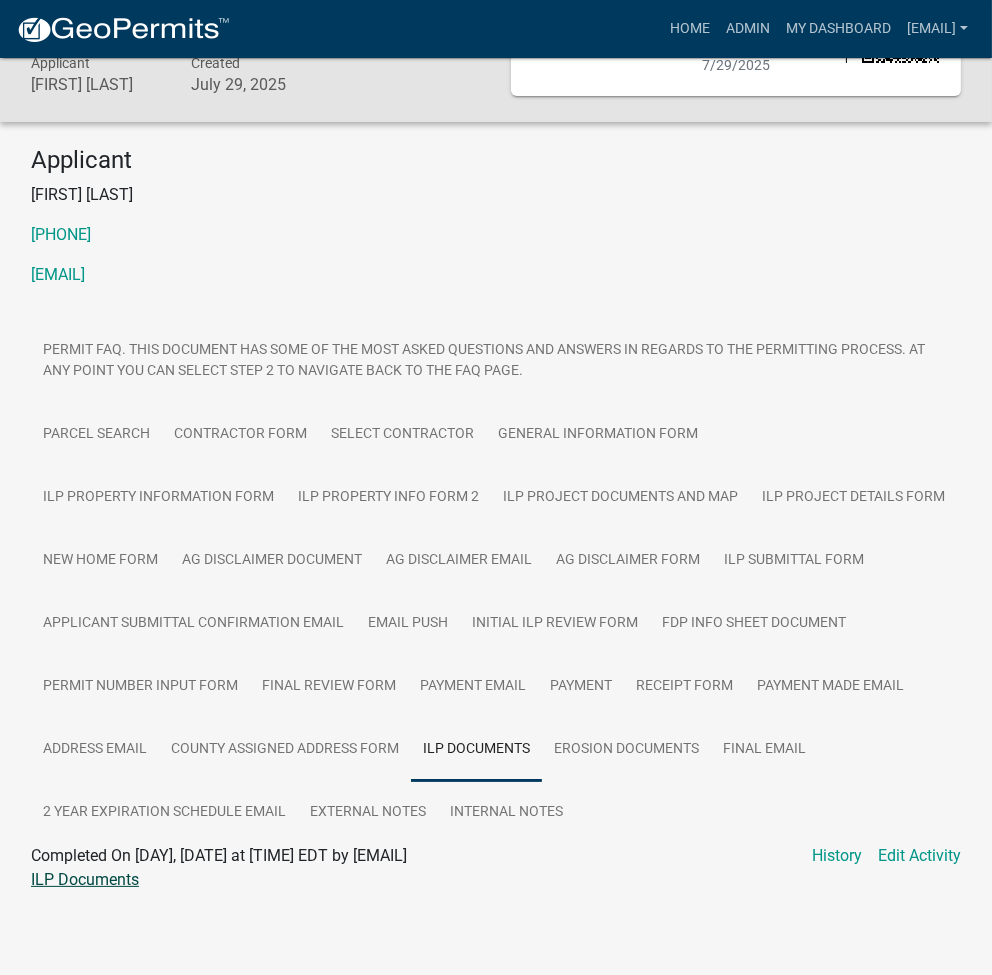 click on "ILP Documents" 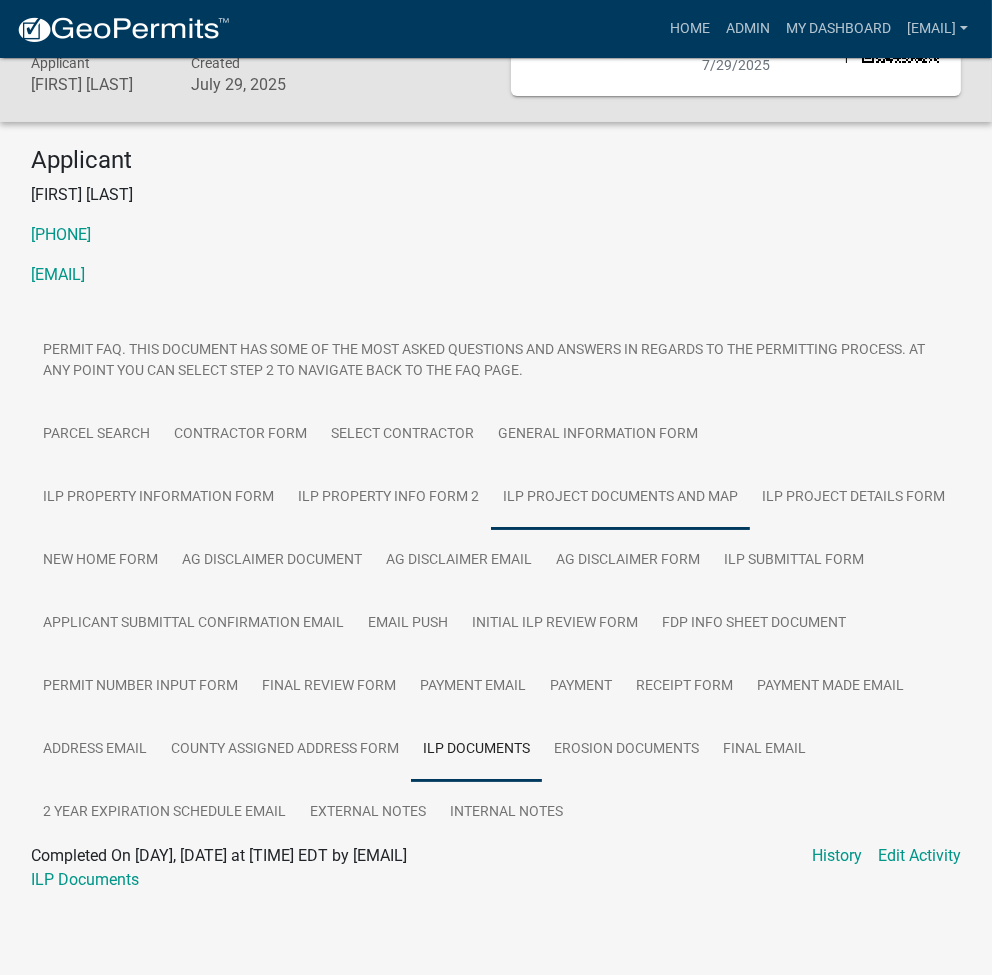 scroll, scrollTop: 0, scrollLeft: 0, axis: both 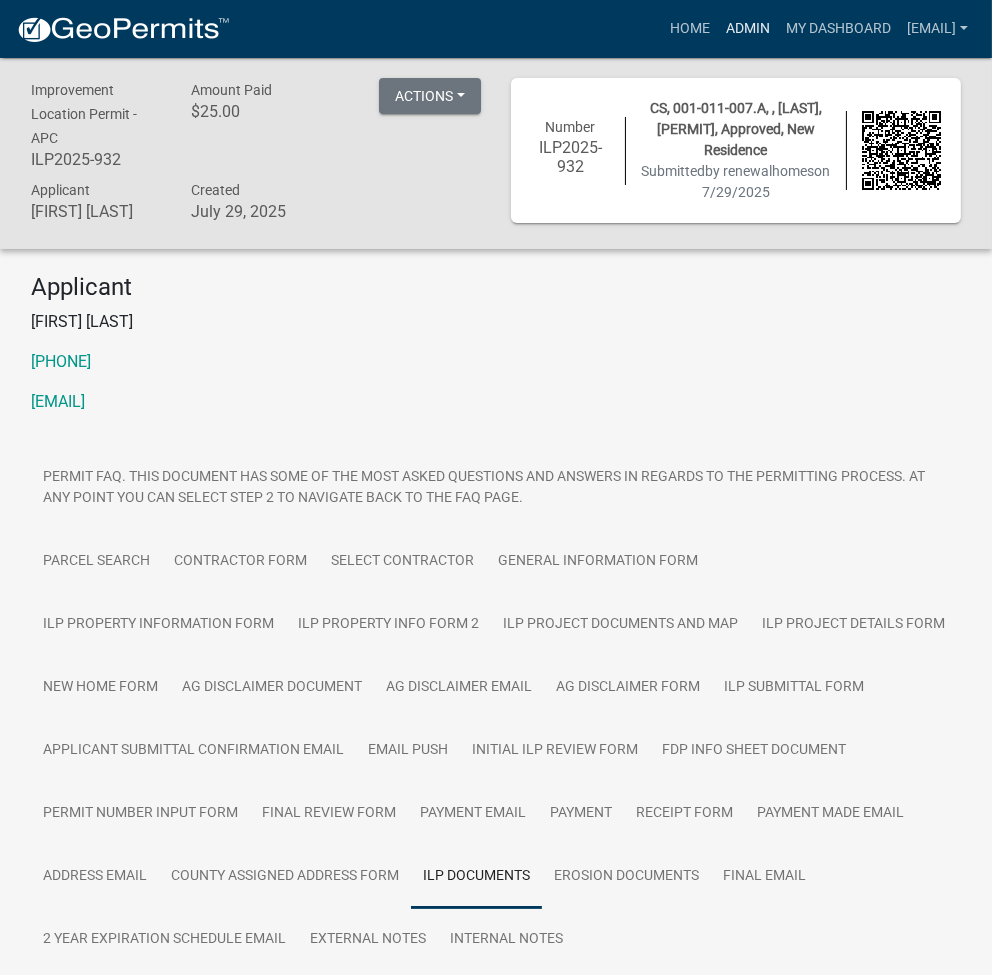 click on "Admin" at bounding box center (748, 29) 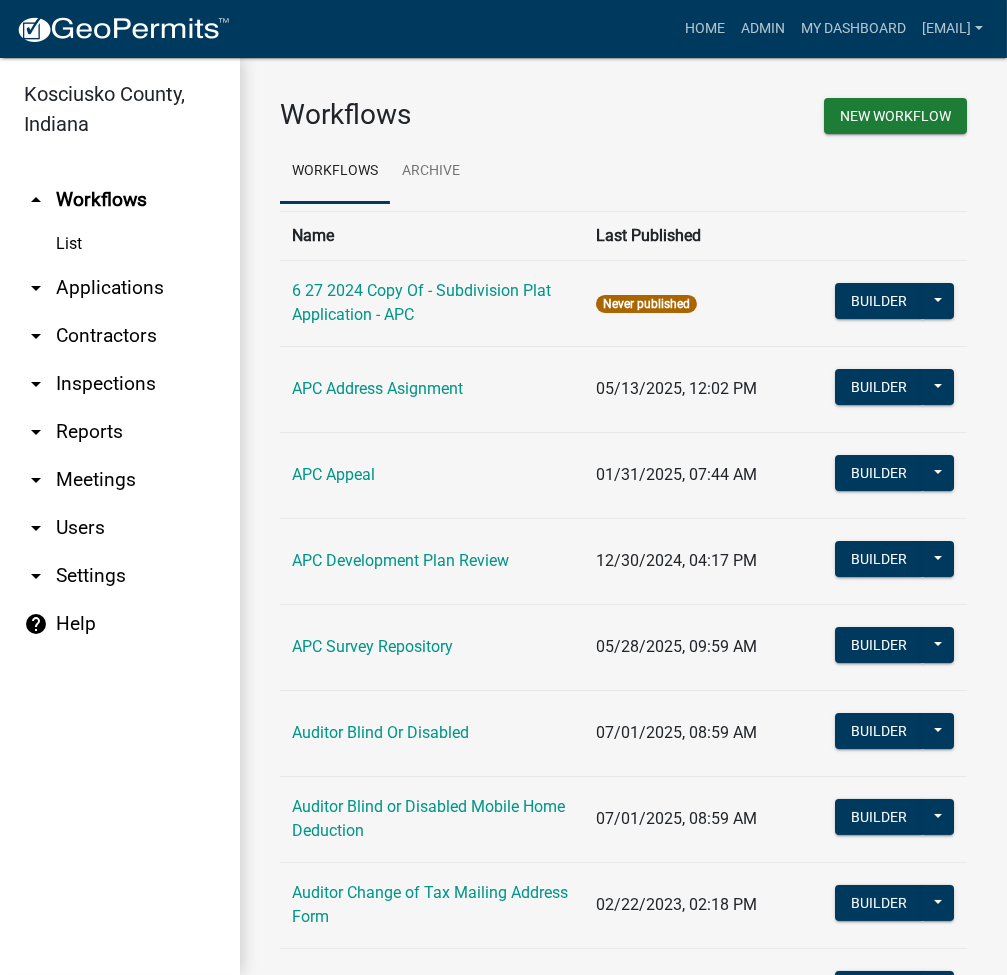 click on "arrow_drop_down   Applications" at bounding box center (120, 288) 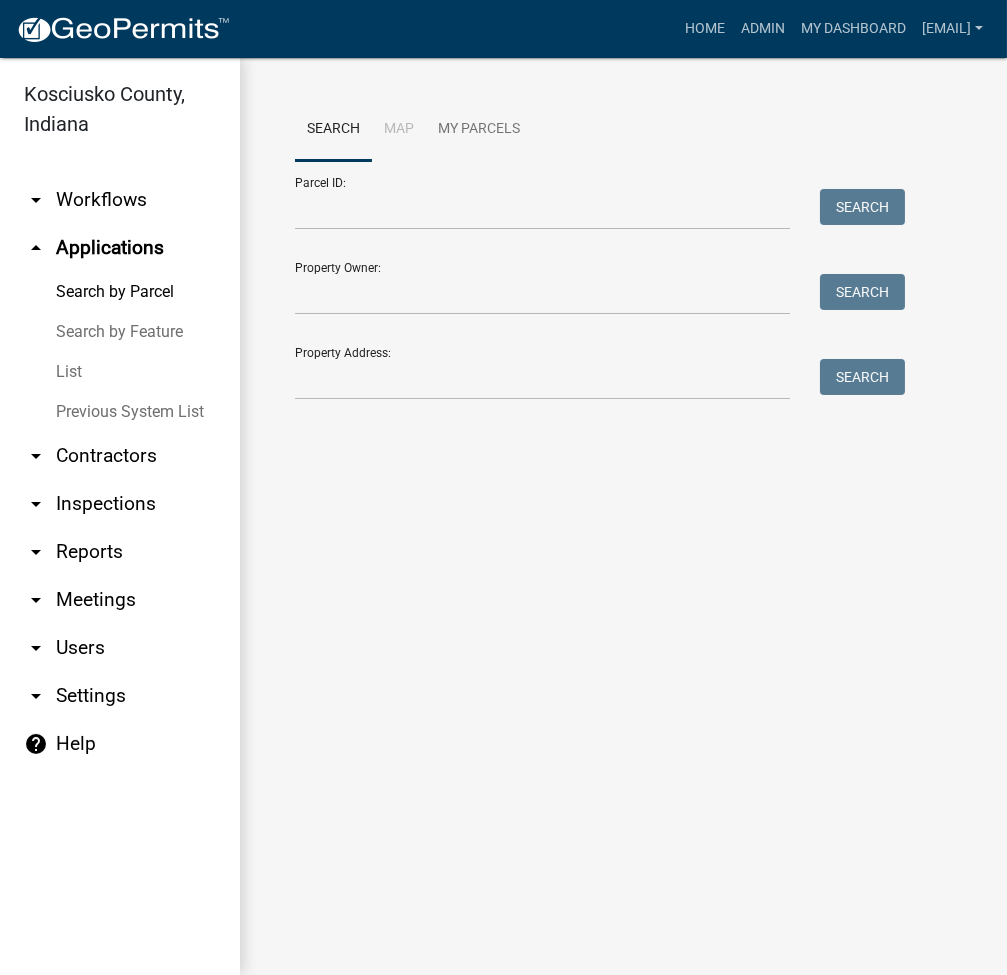 click on "List" at bounding box center (120, 372) 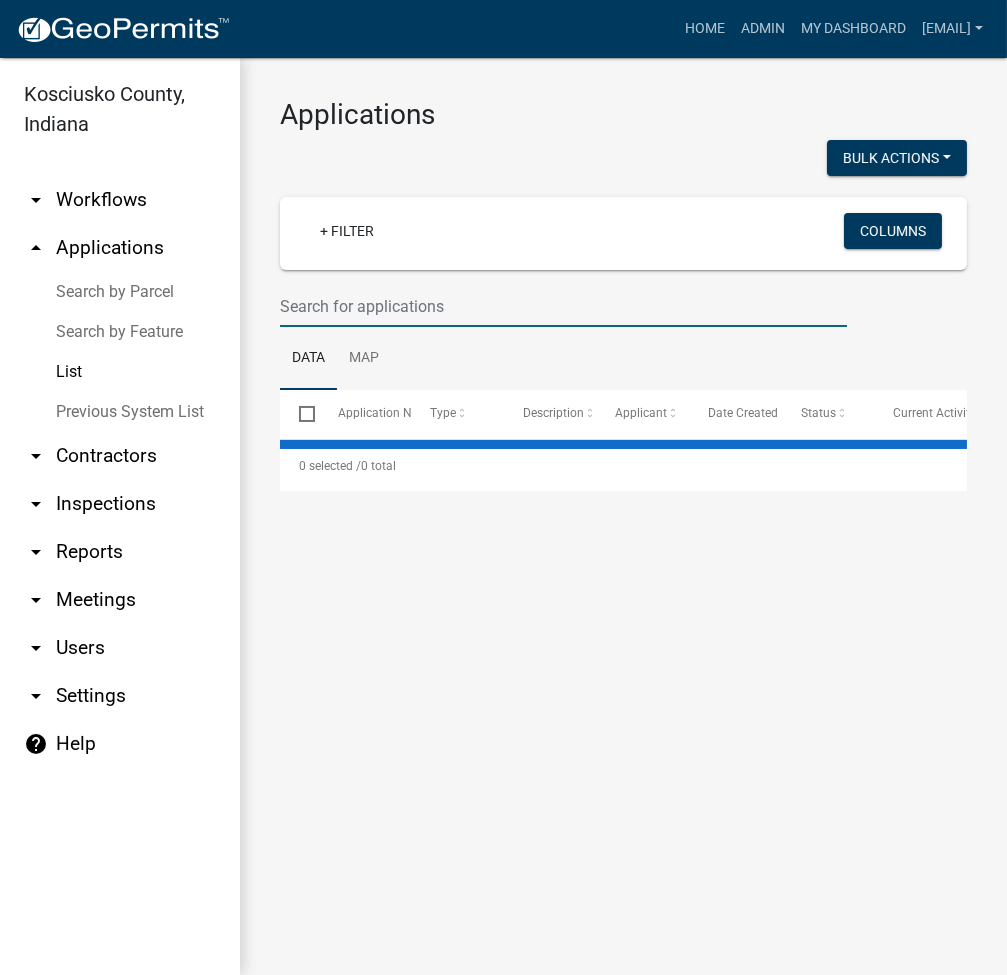 click at bounding box center [563, 306] 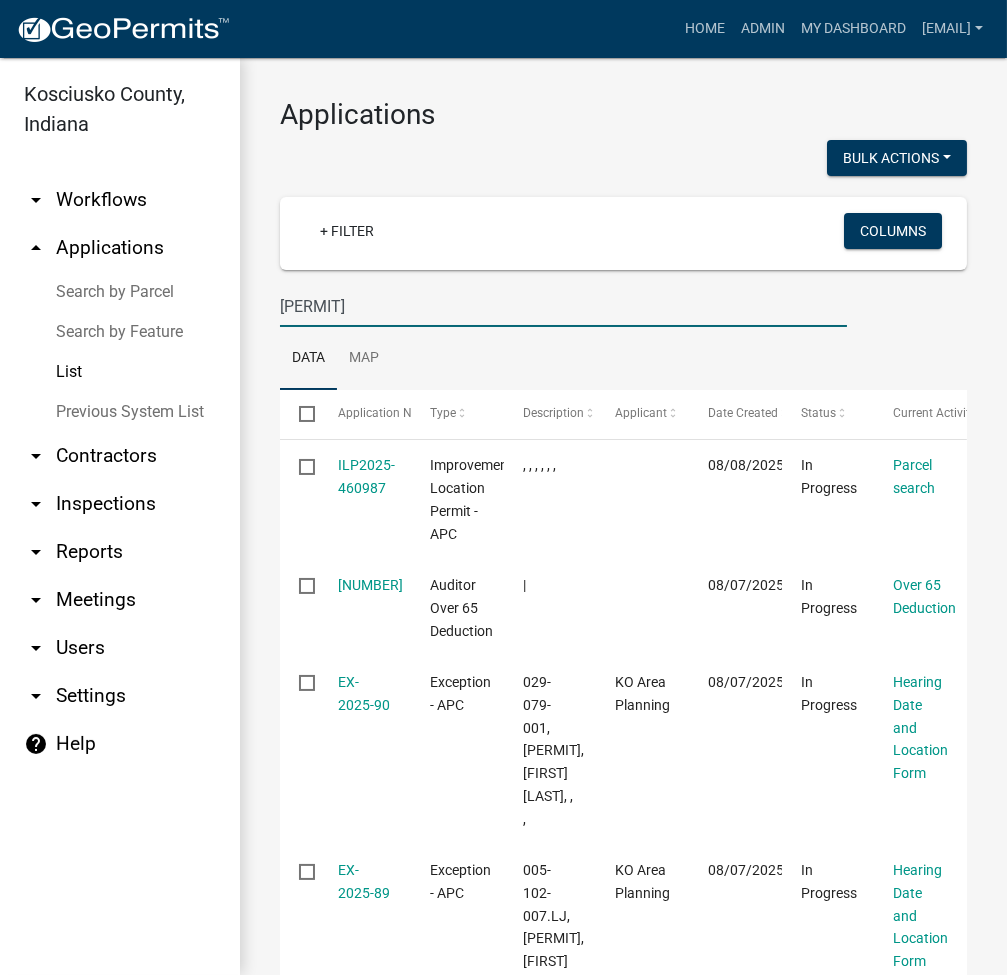 type on "[PERMIT]" 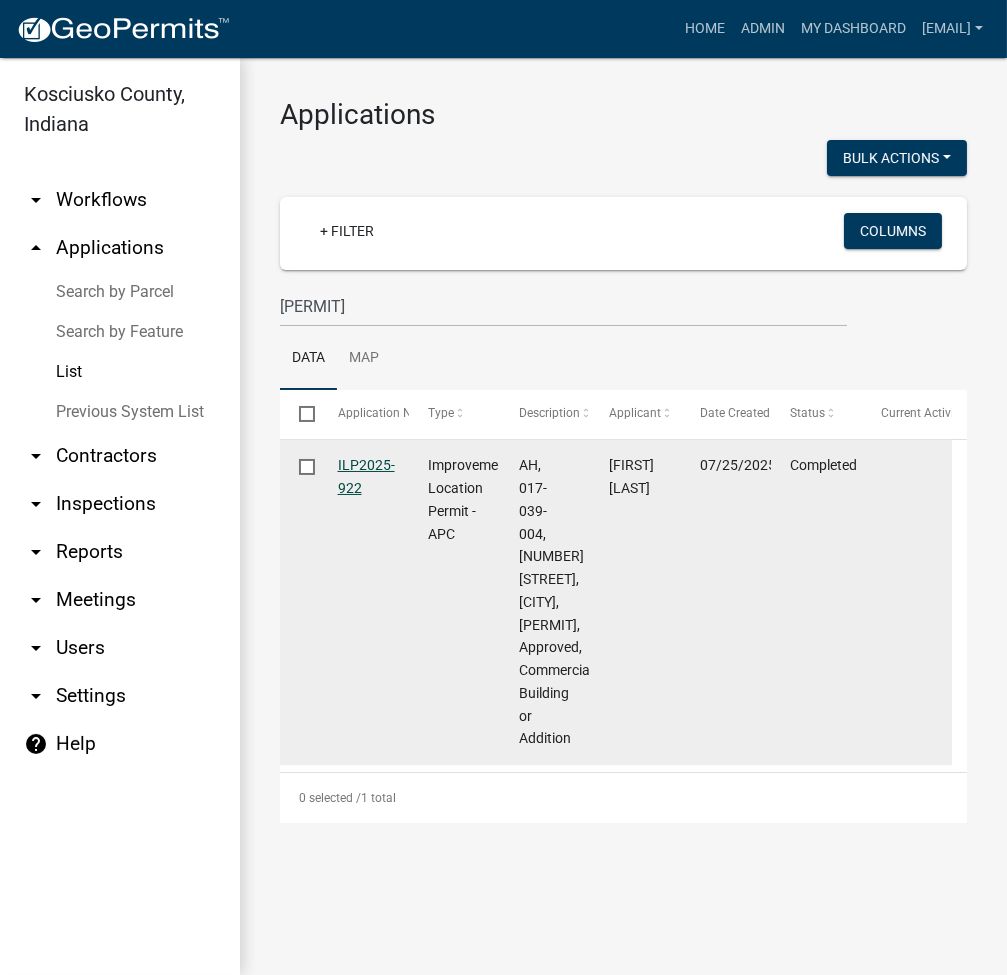 click on "ILP2025-922" 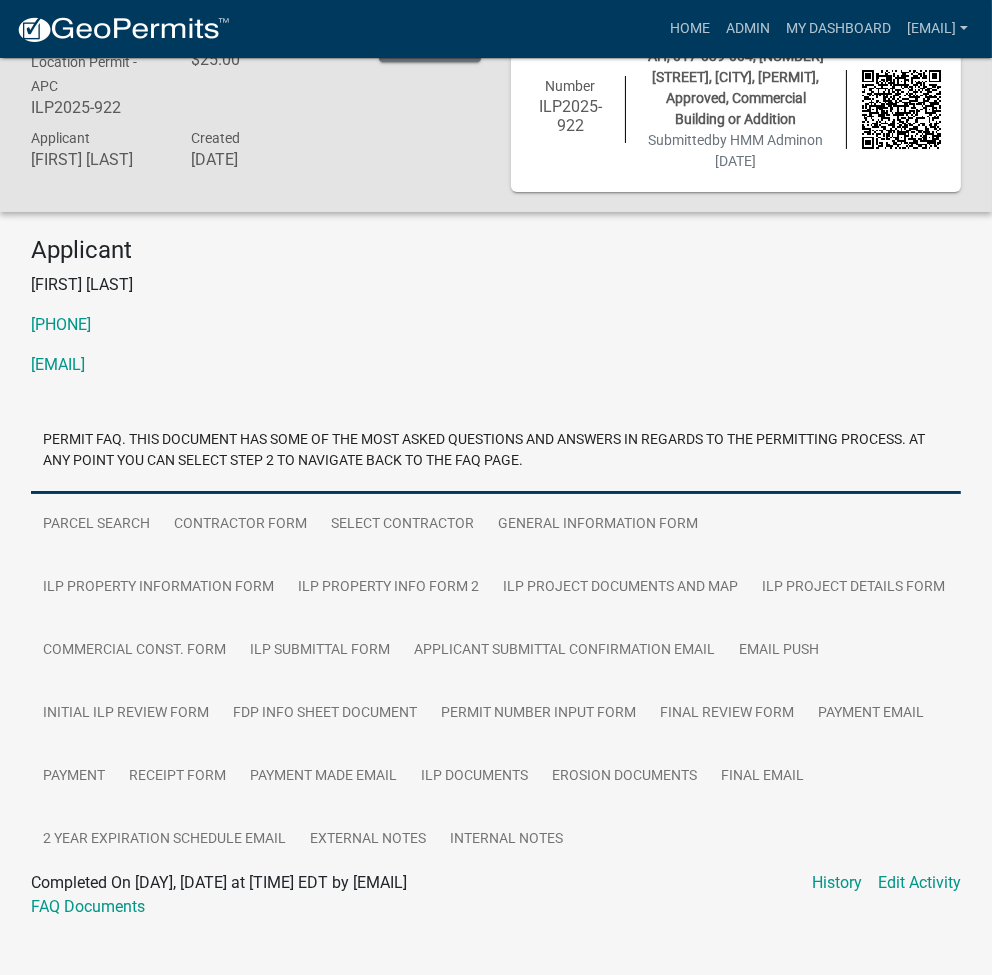 scroll, scrollTop: 80, scrollLeft: 0, axis: vertical 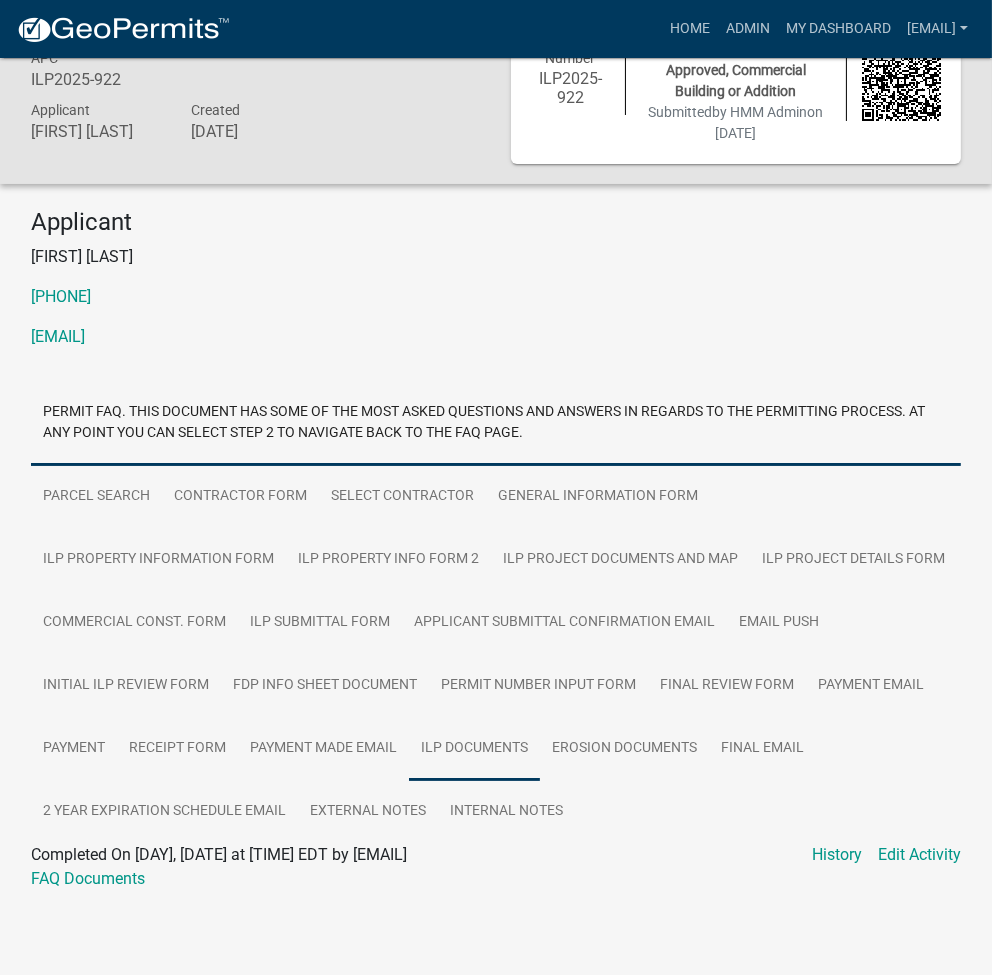 click on "ILP Documents" at bounding box center [474, 749] 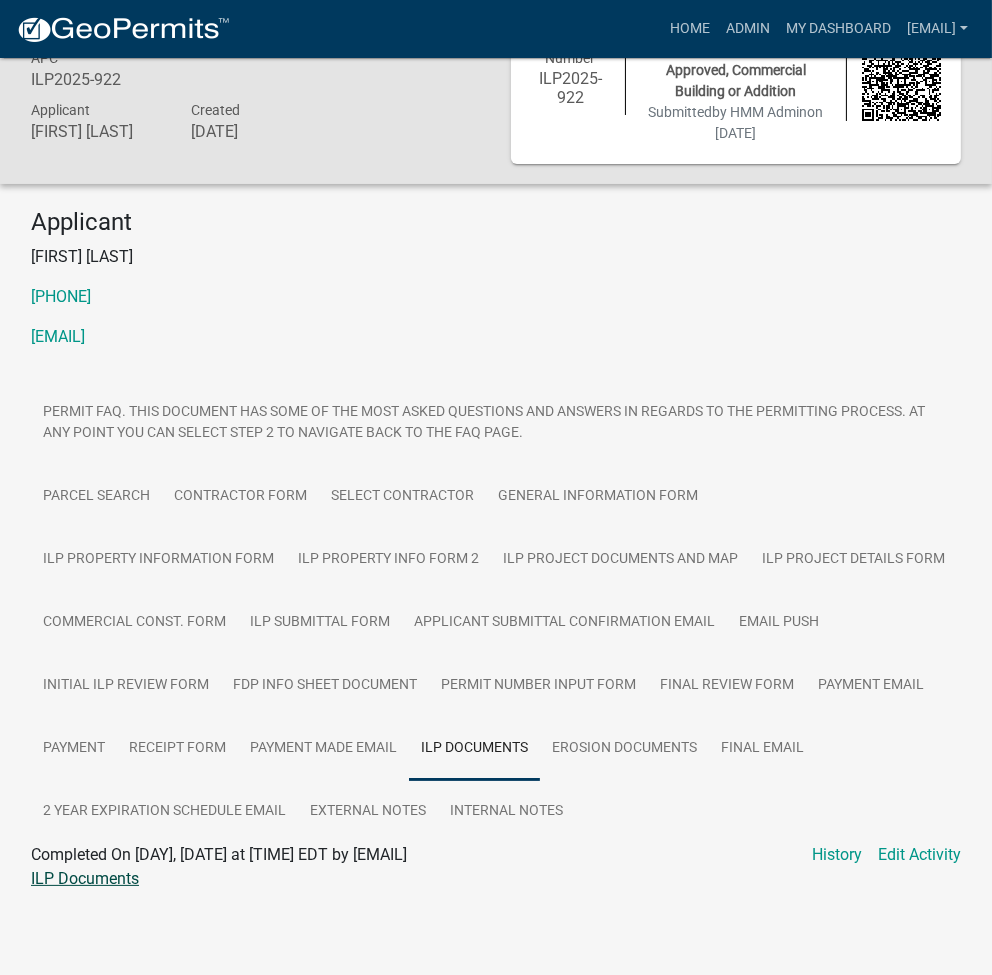 click on "ILP Documents" 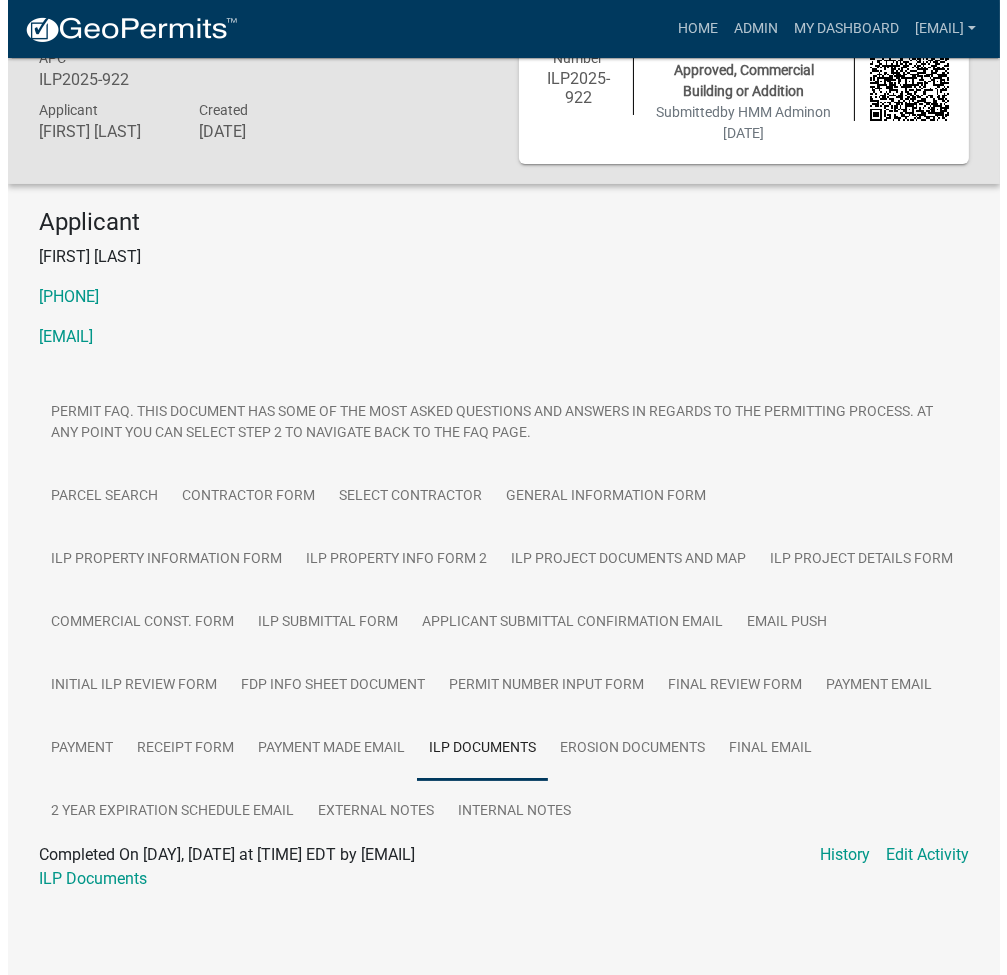 scroll, scrollTop: 0, scrollLeft: 0, axis: both 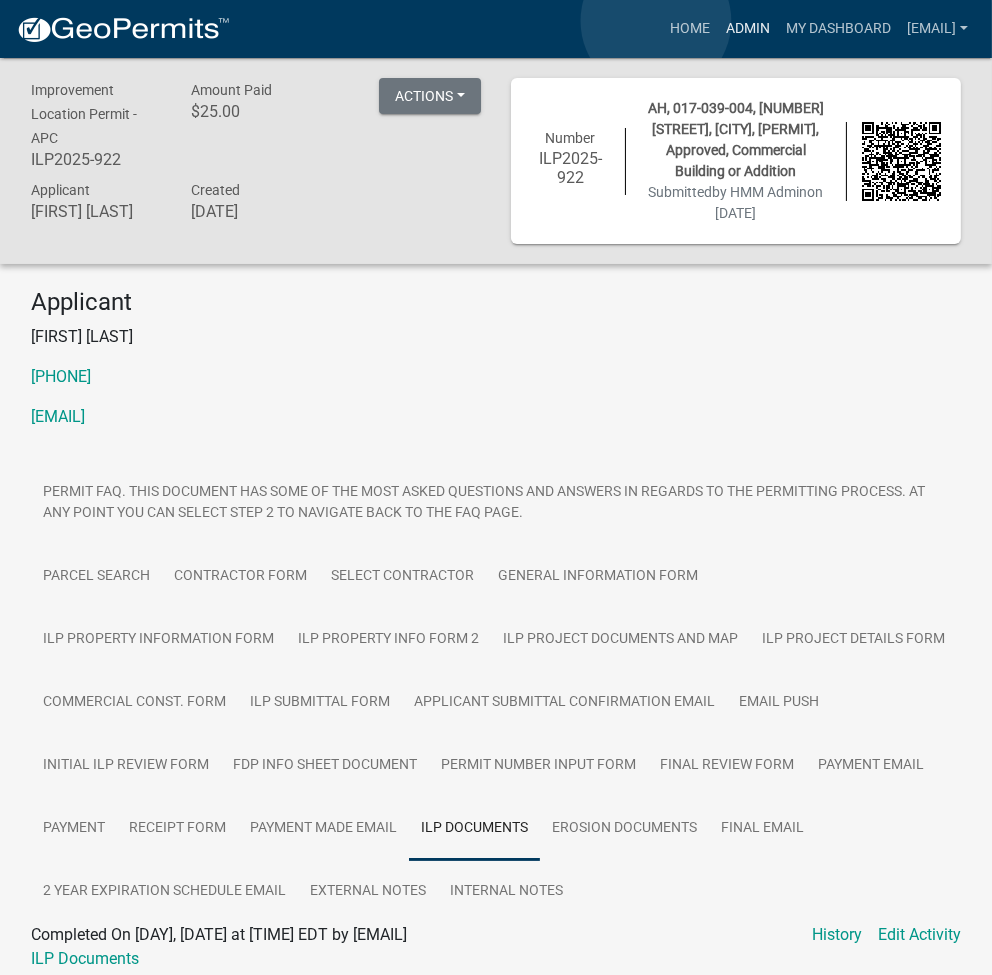 click on "Admin" at bounding box center (748, 29) 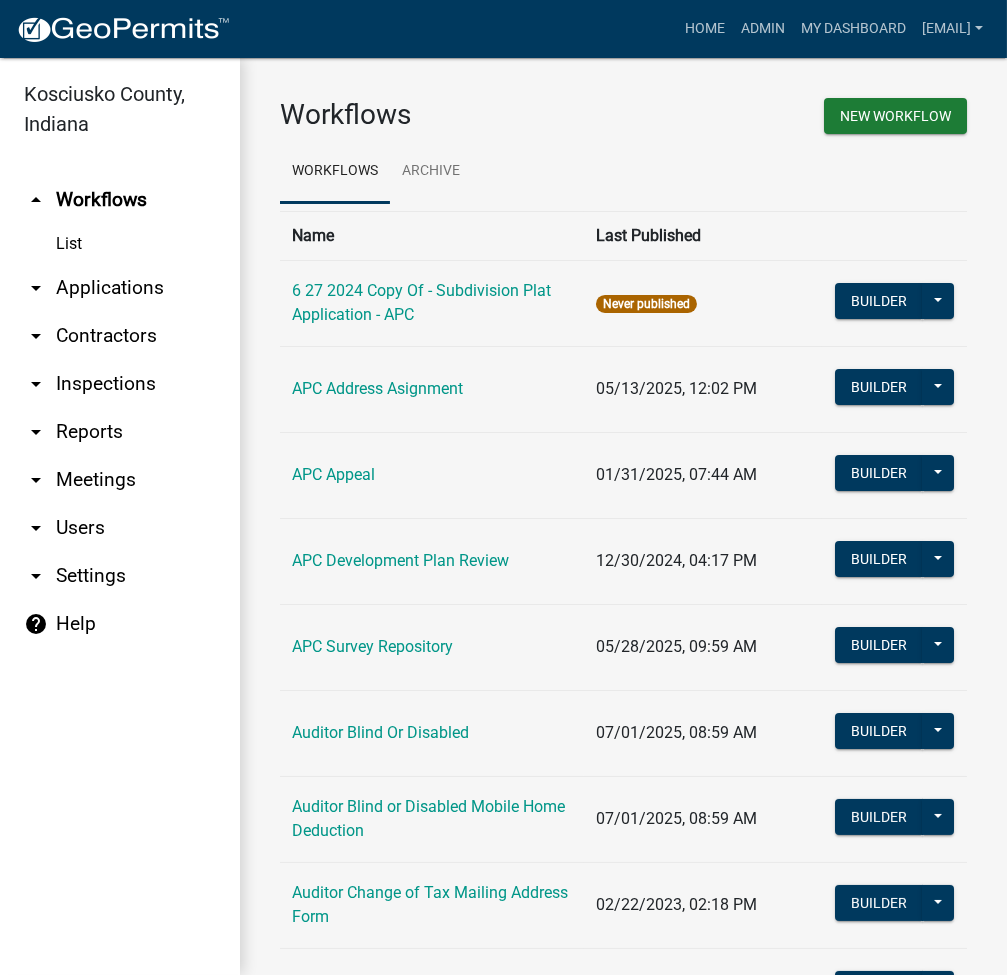 click on "arrow_drop_down   Applications" at bounding box center (120, 288) 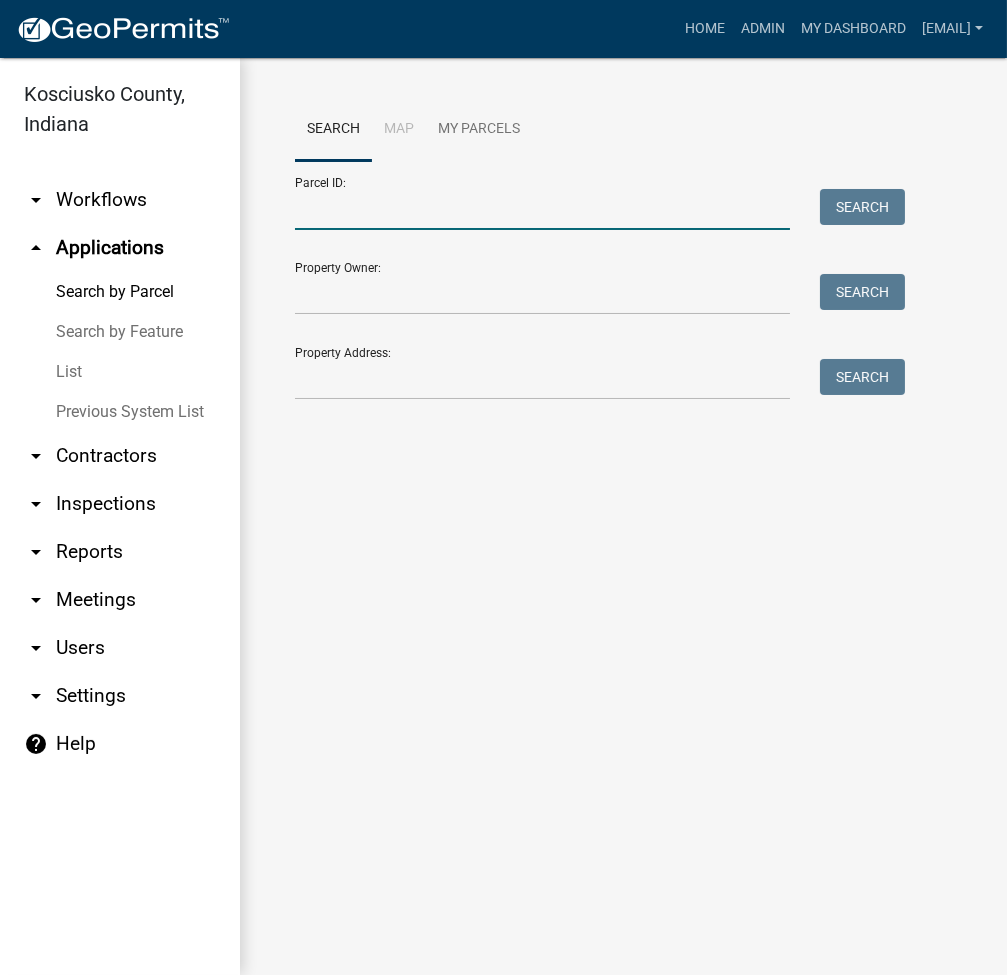 click on "Parcel ID:" at bounding box center (542, 209) 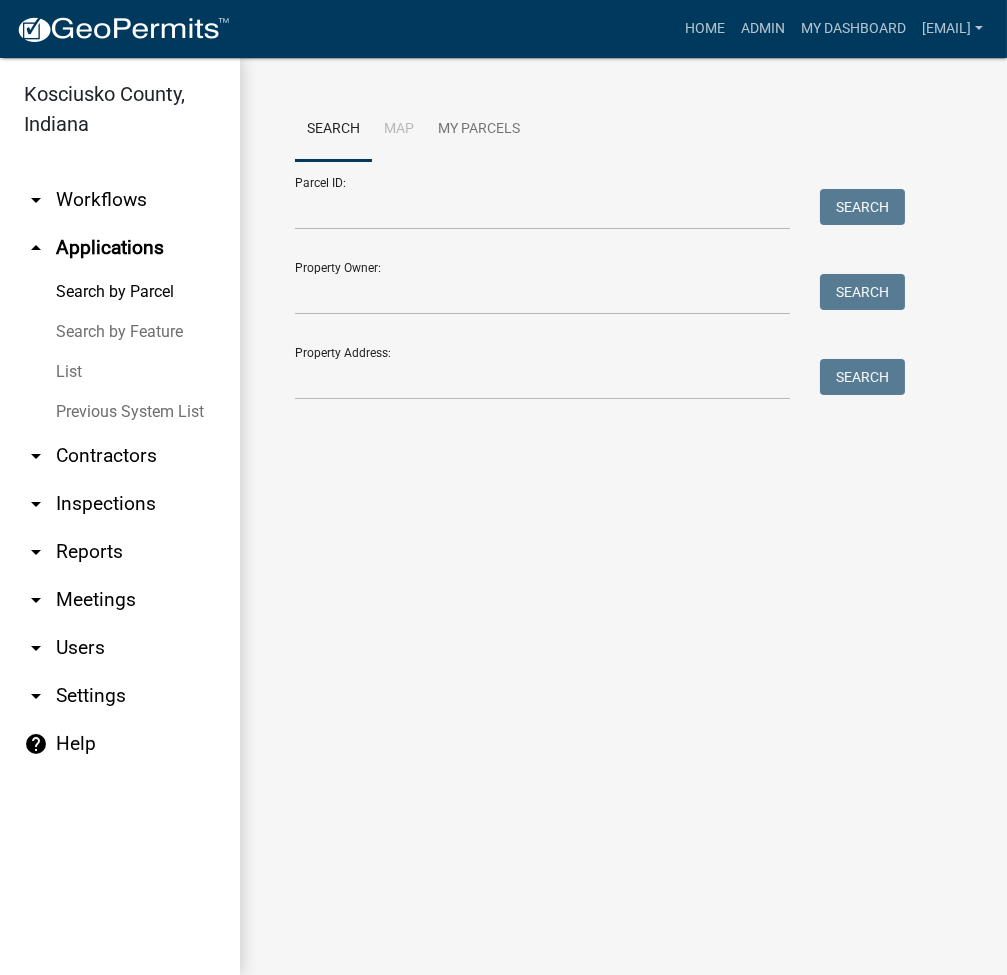 click on "List" at bounding box center (120, 372) 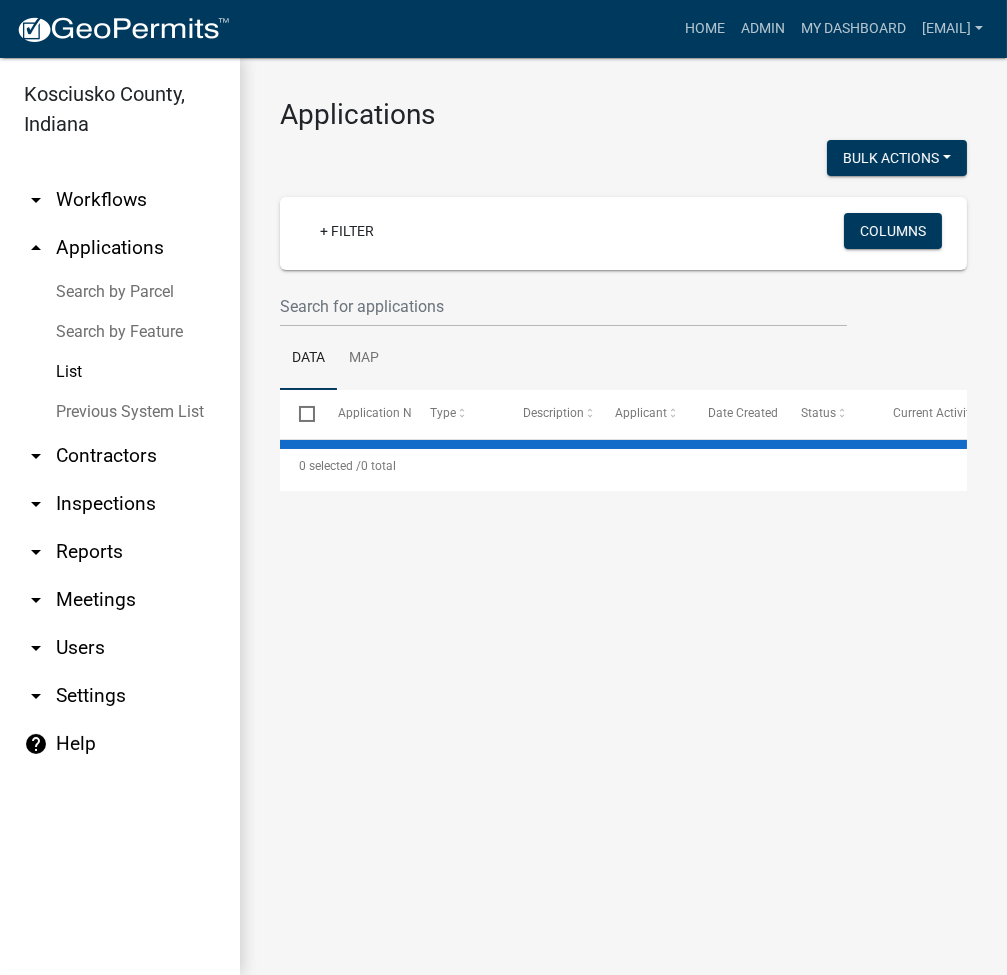 select on "3: 100" 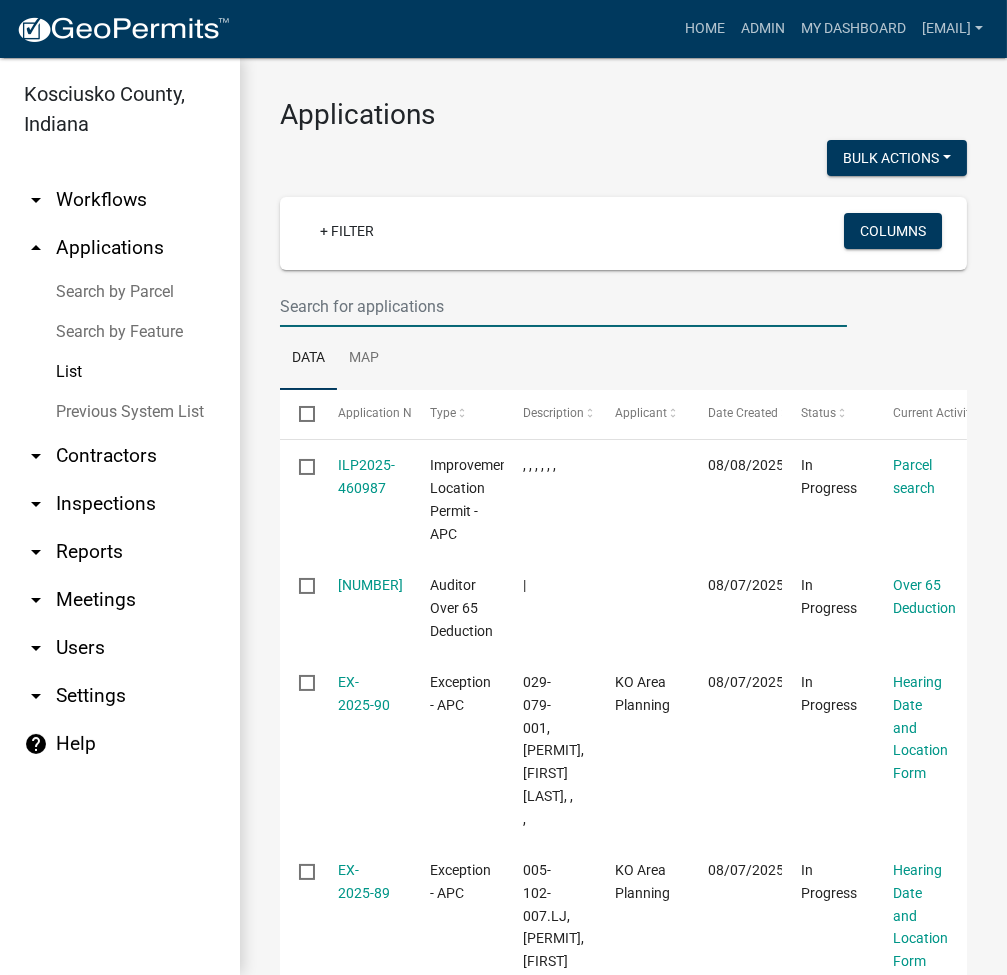 click at bounding box center (563, 306) 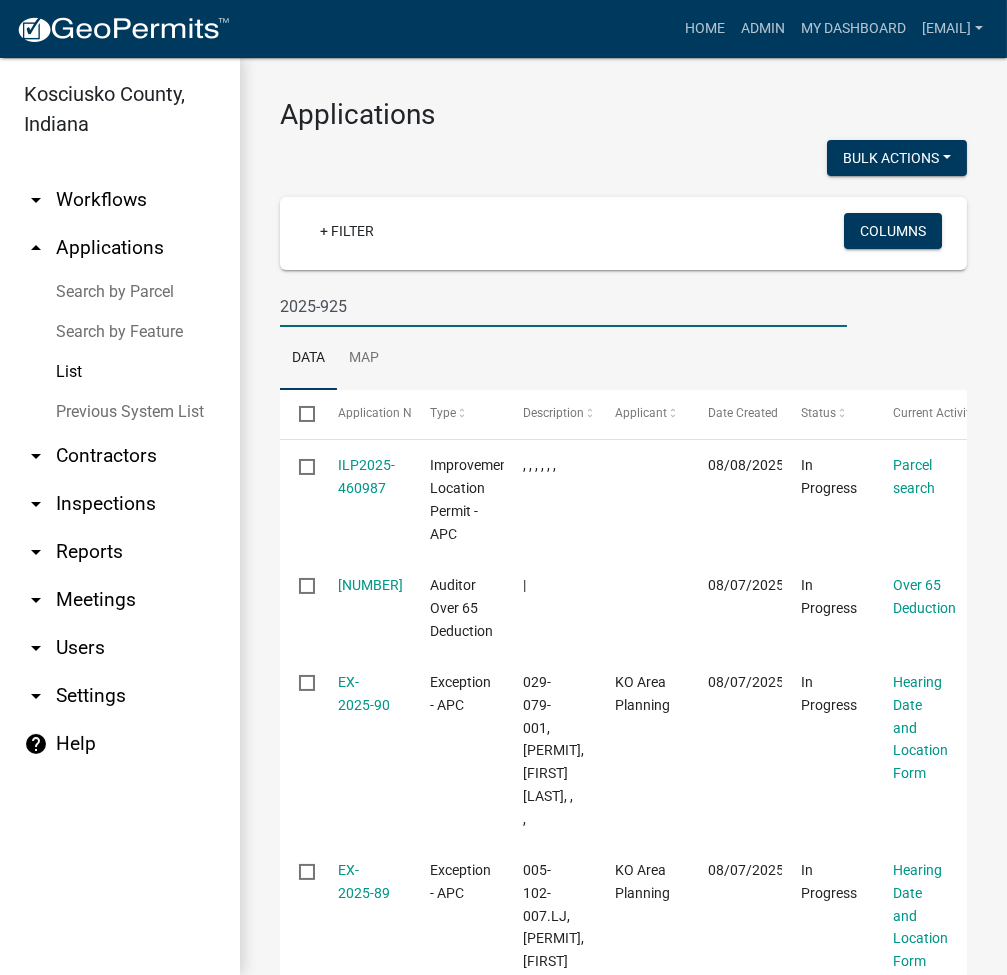 type on "2025-925" 